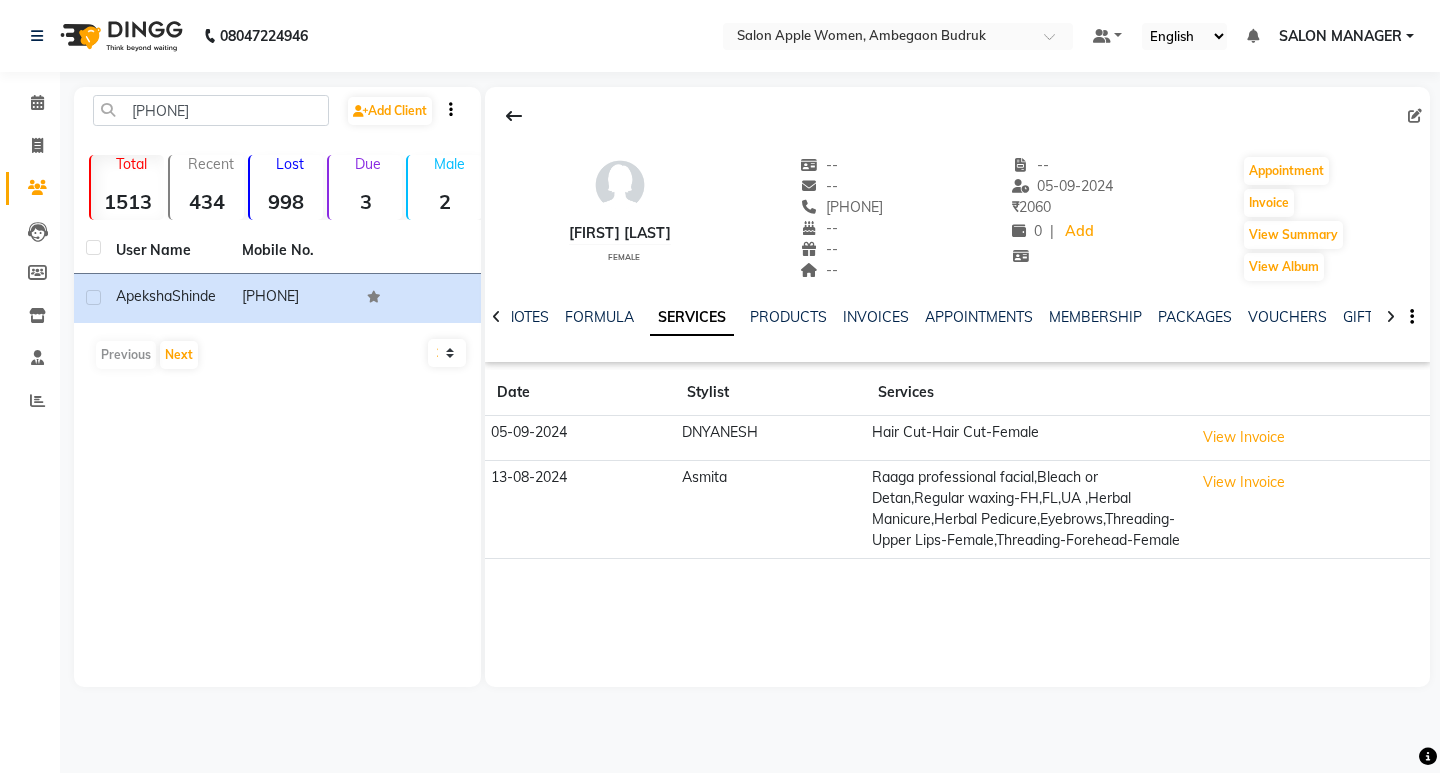 scroll, scrollTop: 0, scrollLeft: 0, axis: both 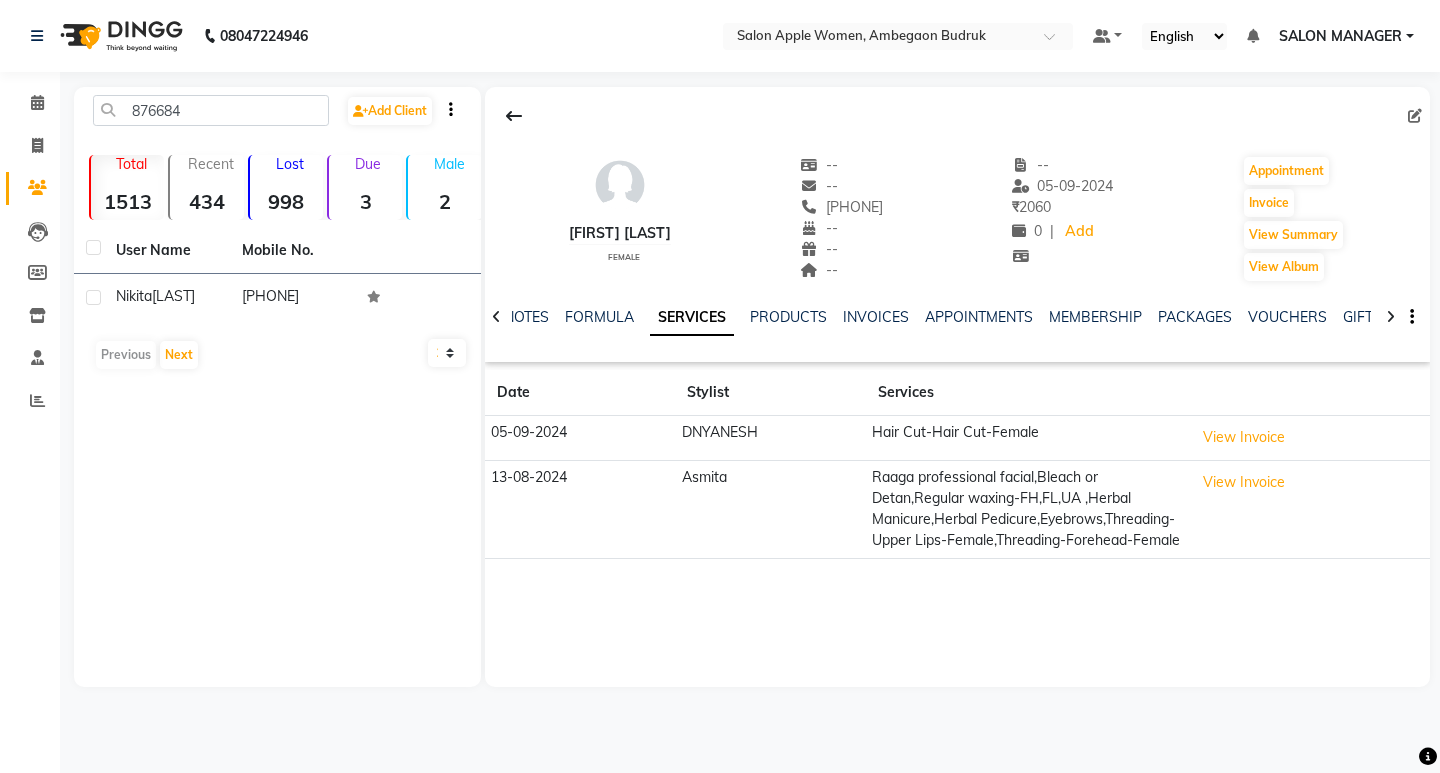 click on "876684" 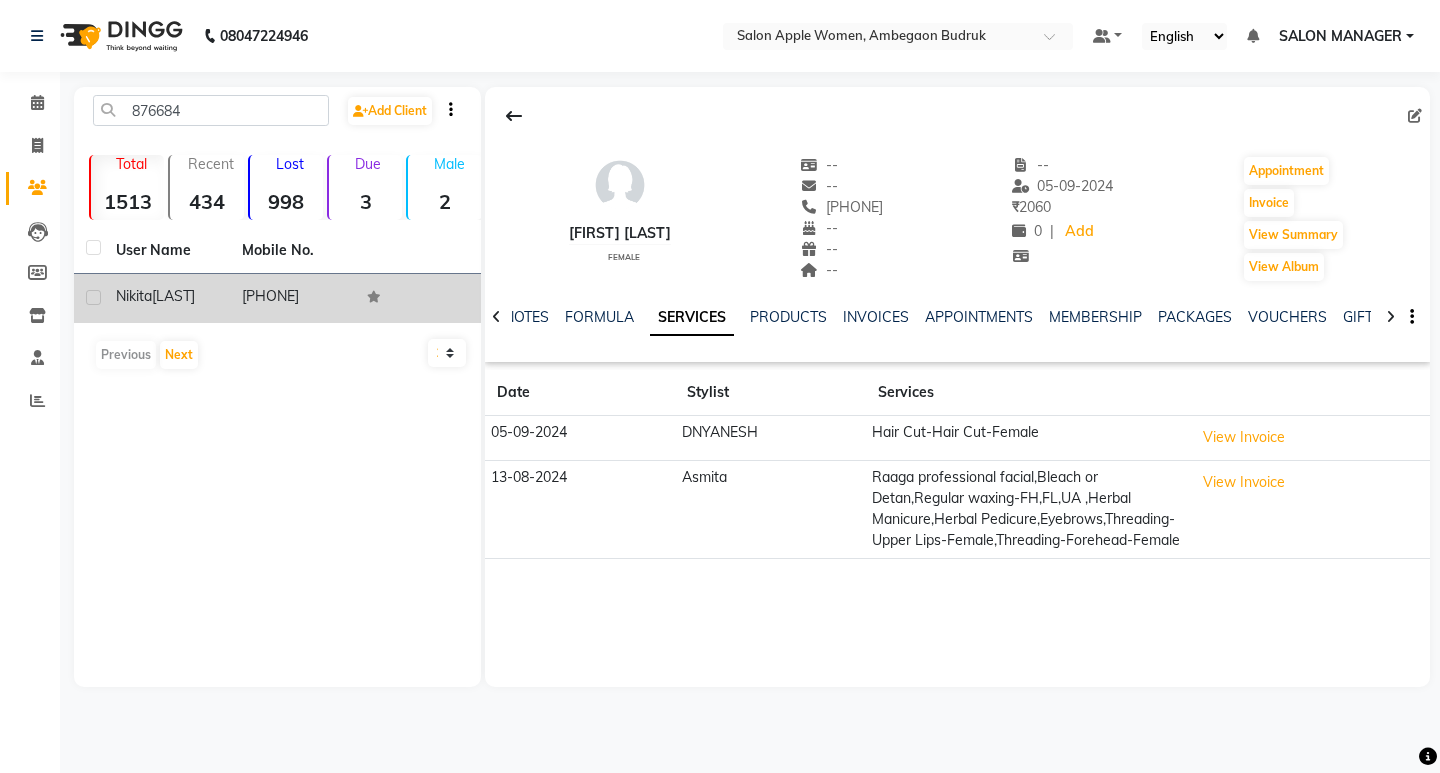 click on "[LAST]" 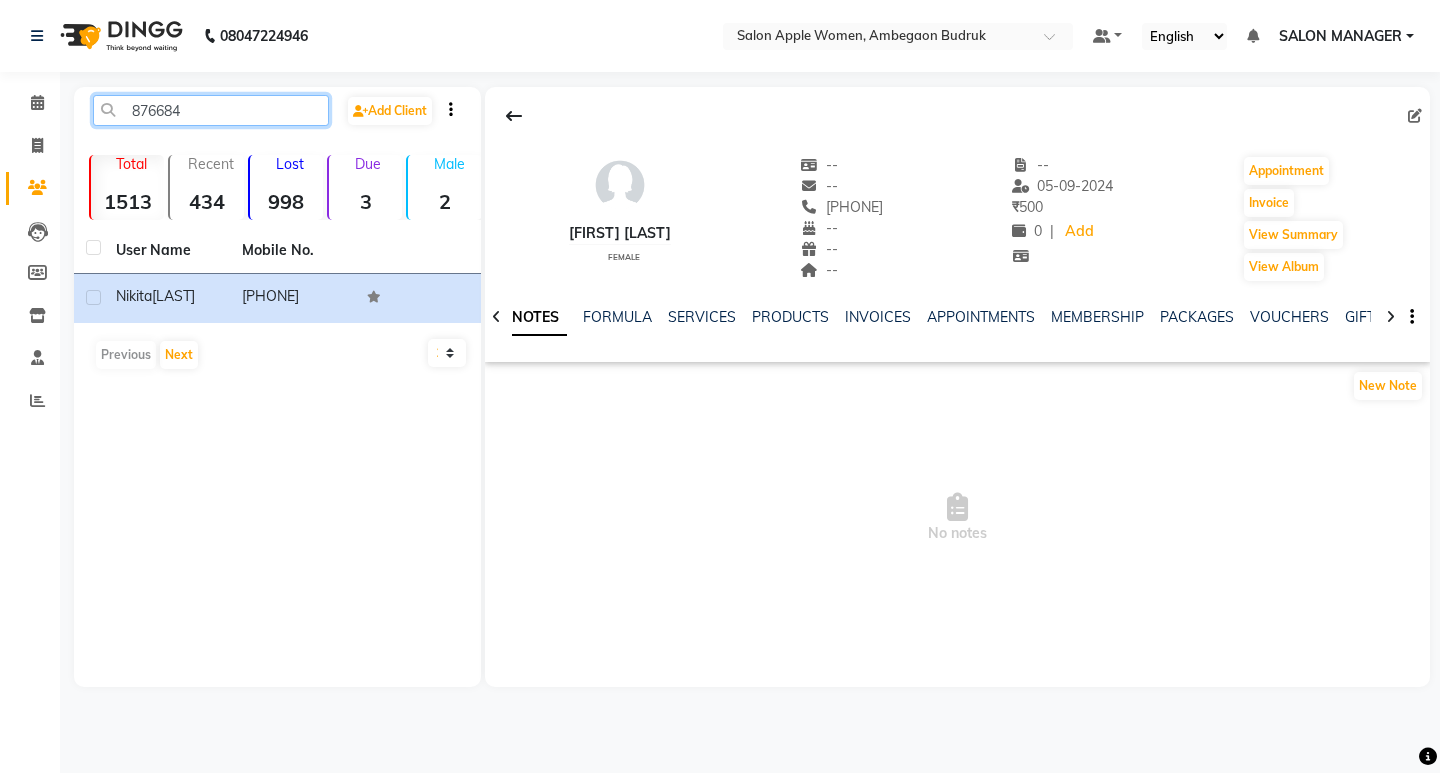 drag, startPoint x: 201, startPoint y: 118, endPoint x: 108, endPoint y: 128, distance: 93.53609 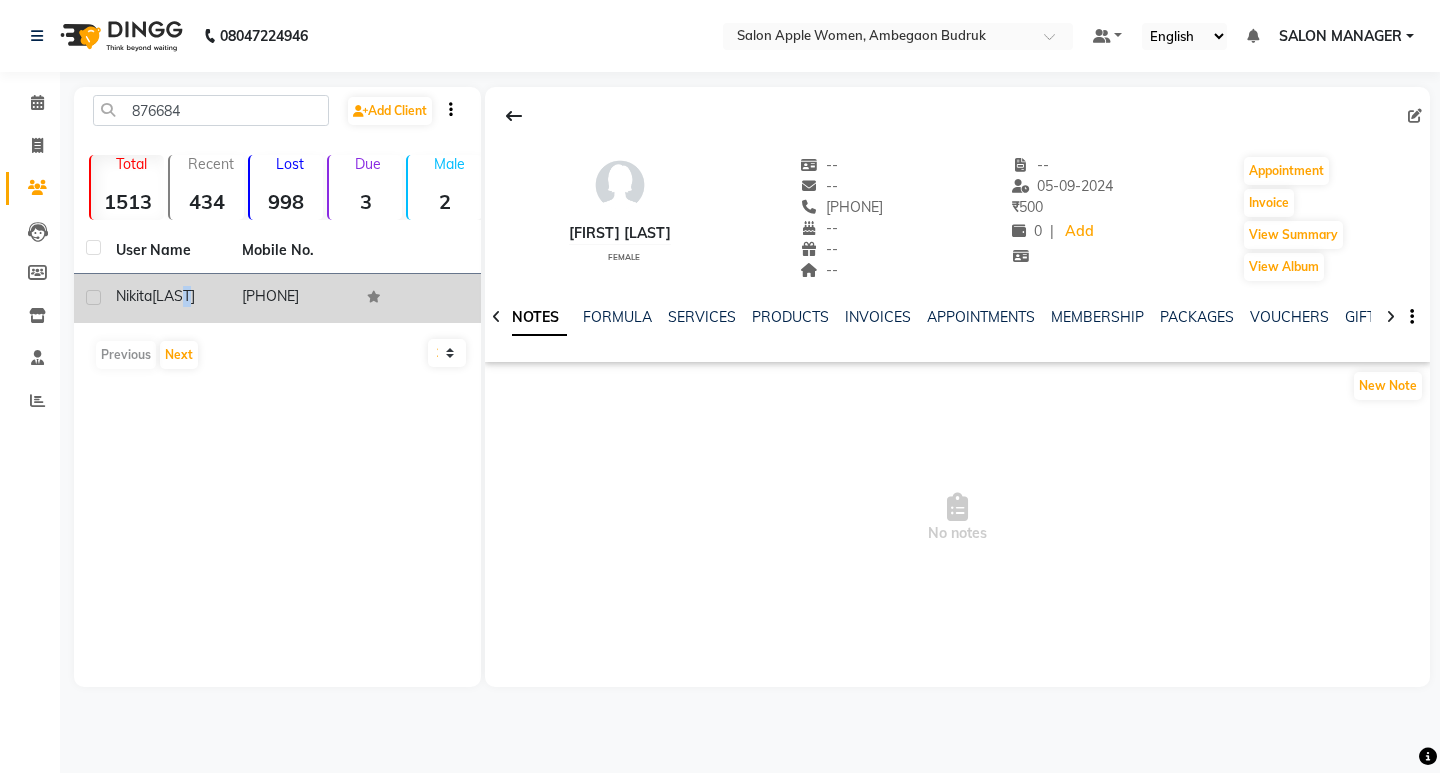 click on "[FIRST] [LAST]" 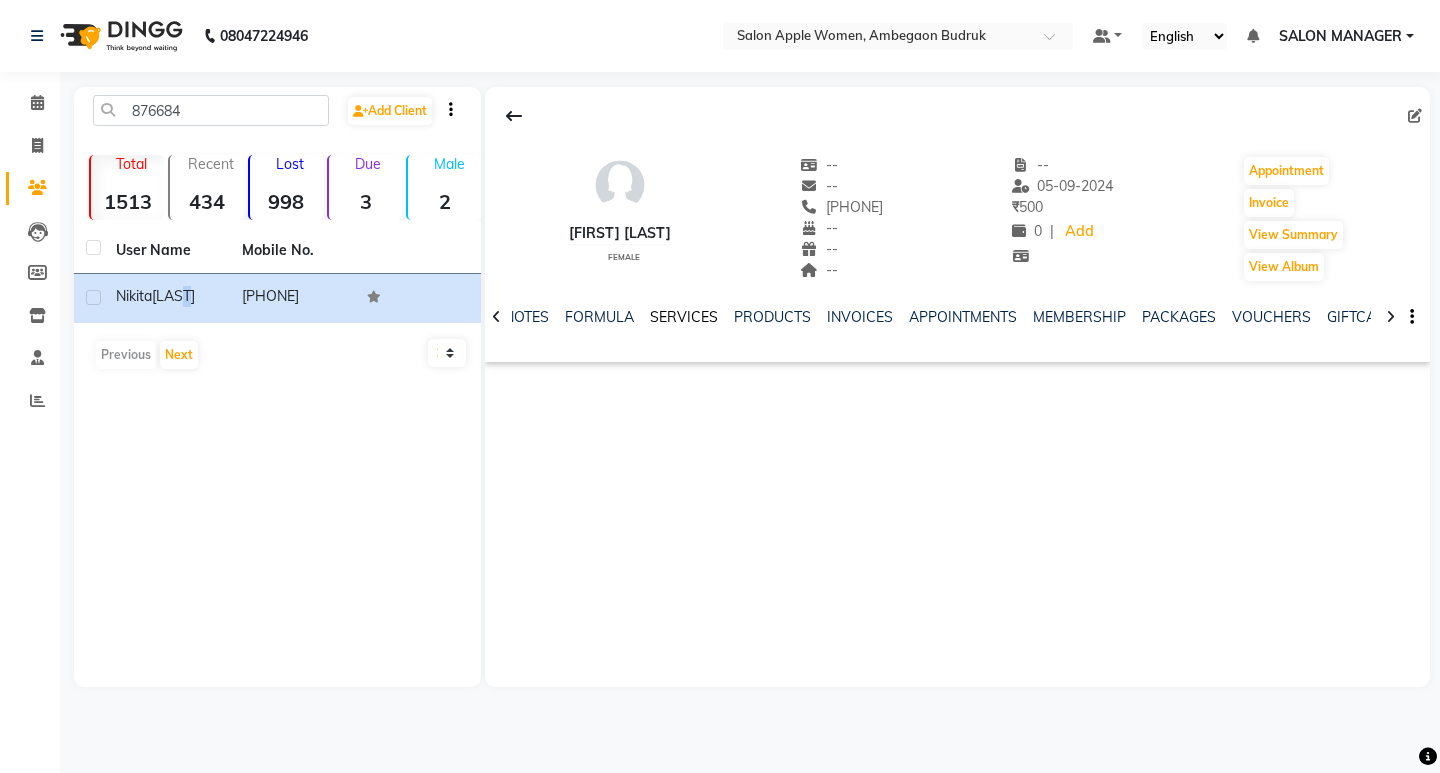 click on "SERVICES" 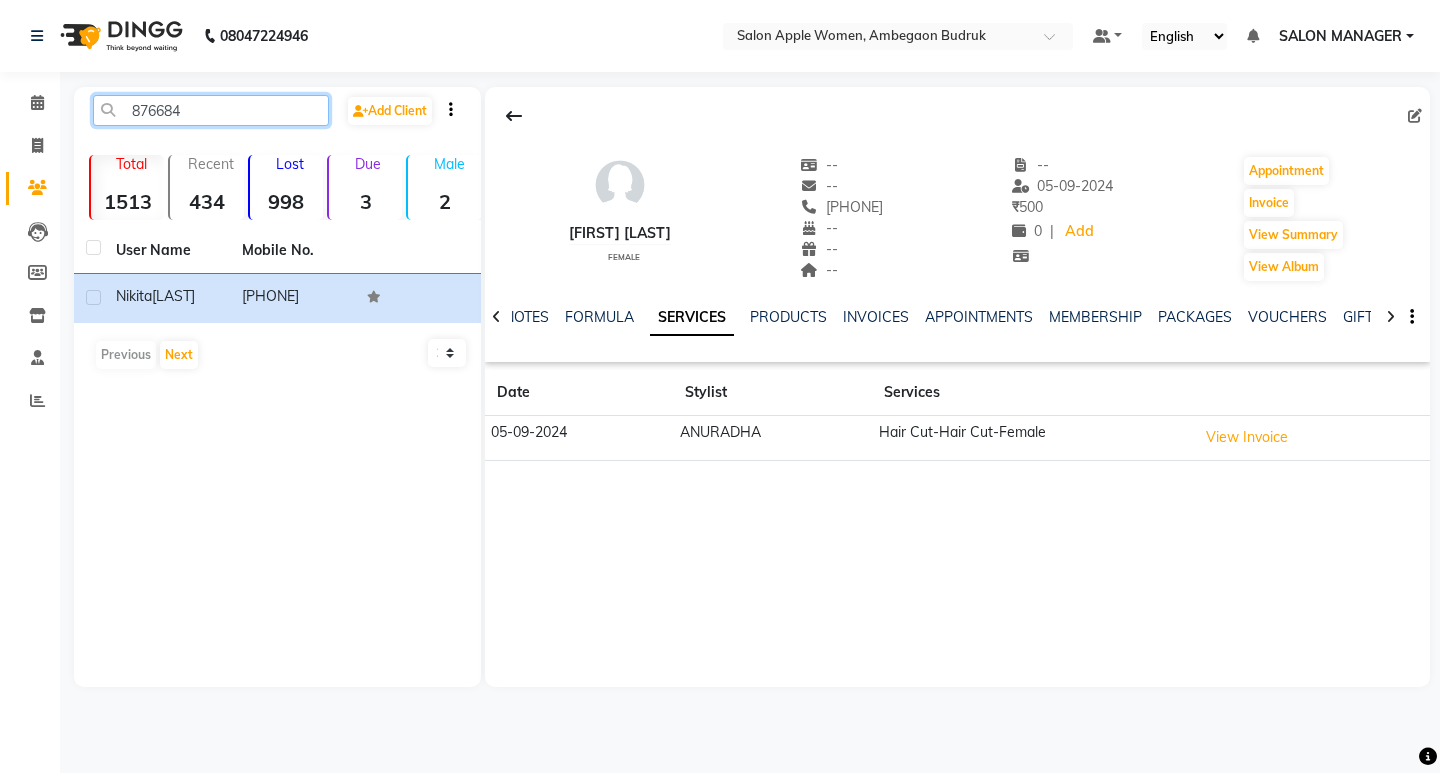 drag, startPoint x: 196, startPoint y: 107, endPoint x: 77, endPoint y: 122, distance: 119.94165 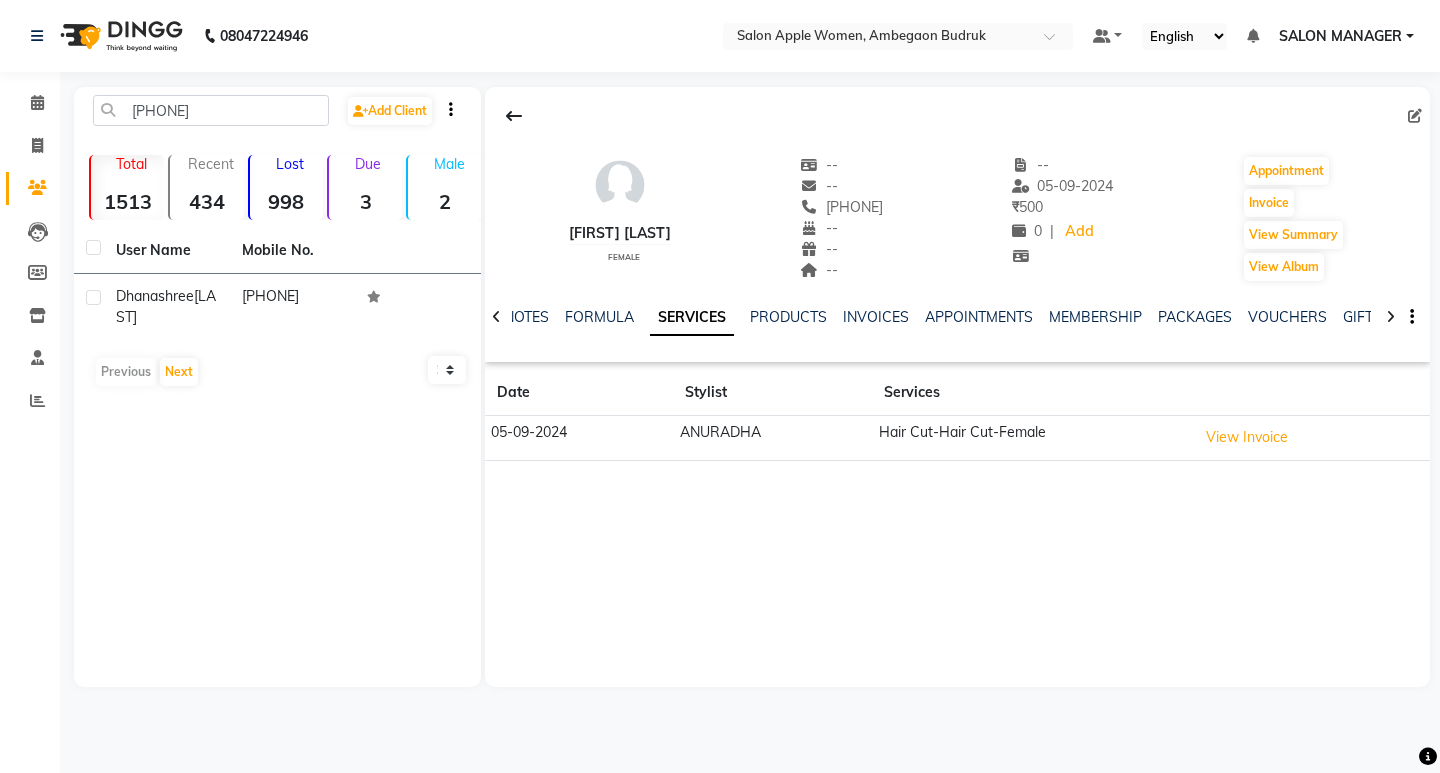 drag, startPoint x: 227, startPoint y: 93, endPoint x: 122, endPoint y: 102, distance: 105.38501 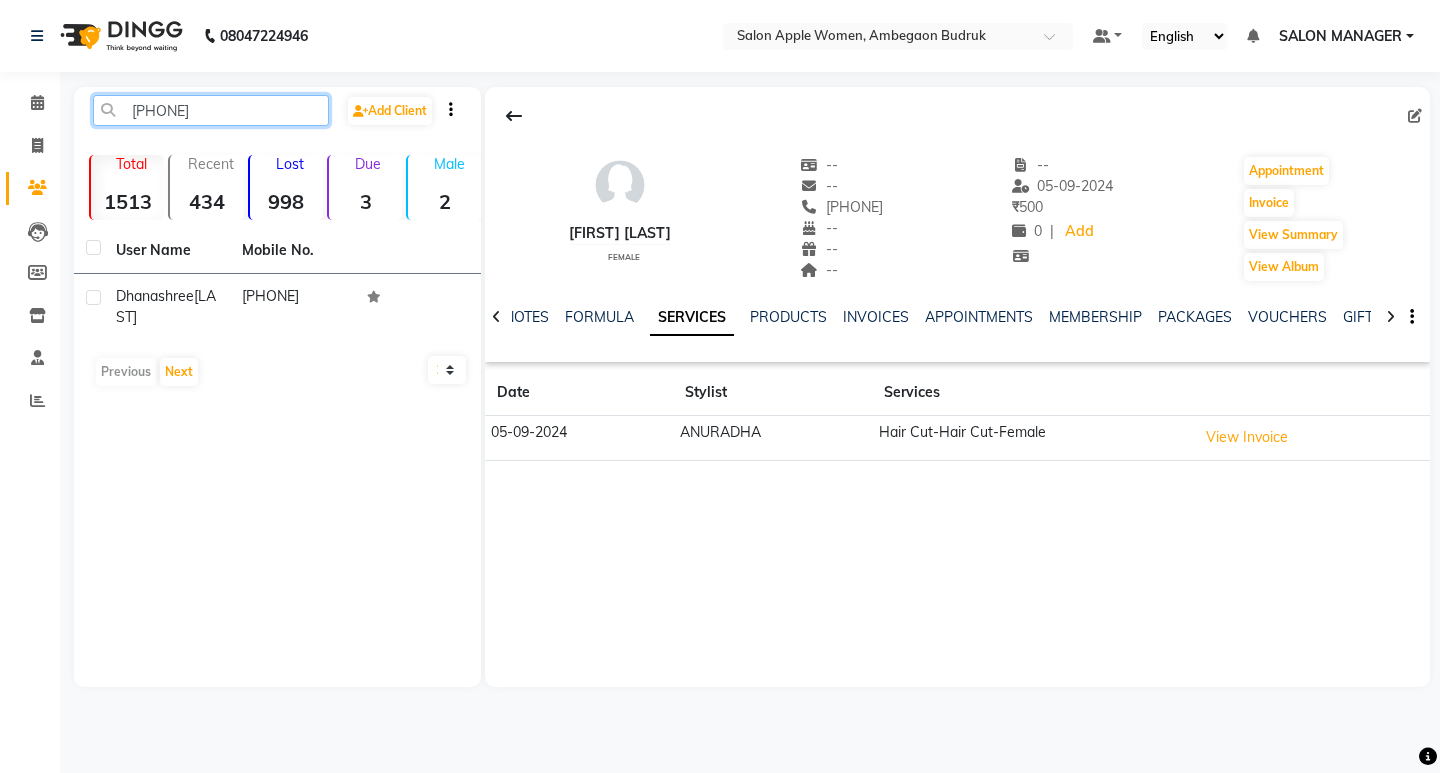 drag, startPoint x: 202, startPoint y: 110, endPoint x: 93, endPoint y: 129, distance: 110.64357 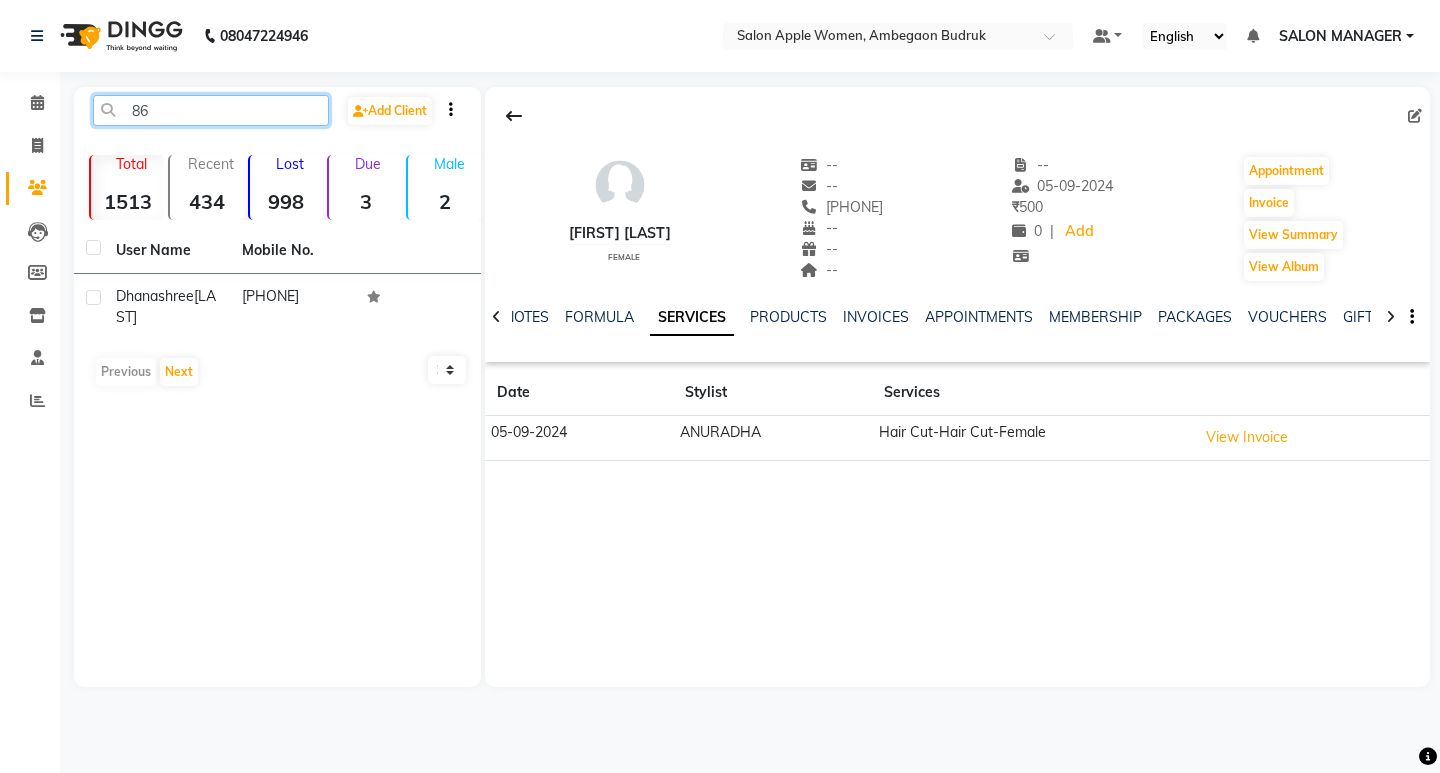 type on "8" 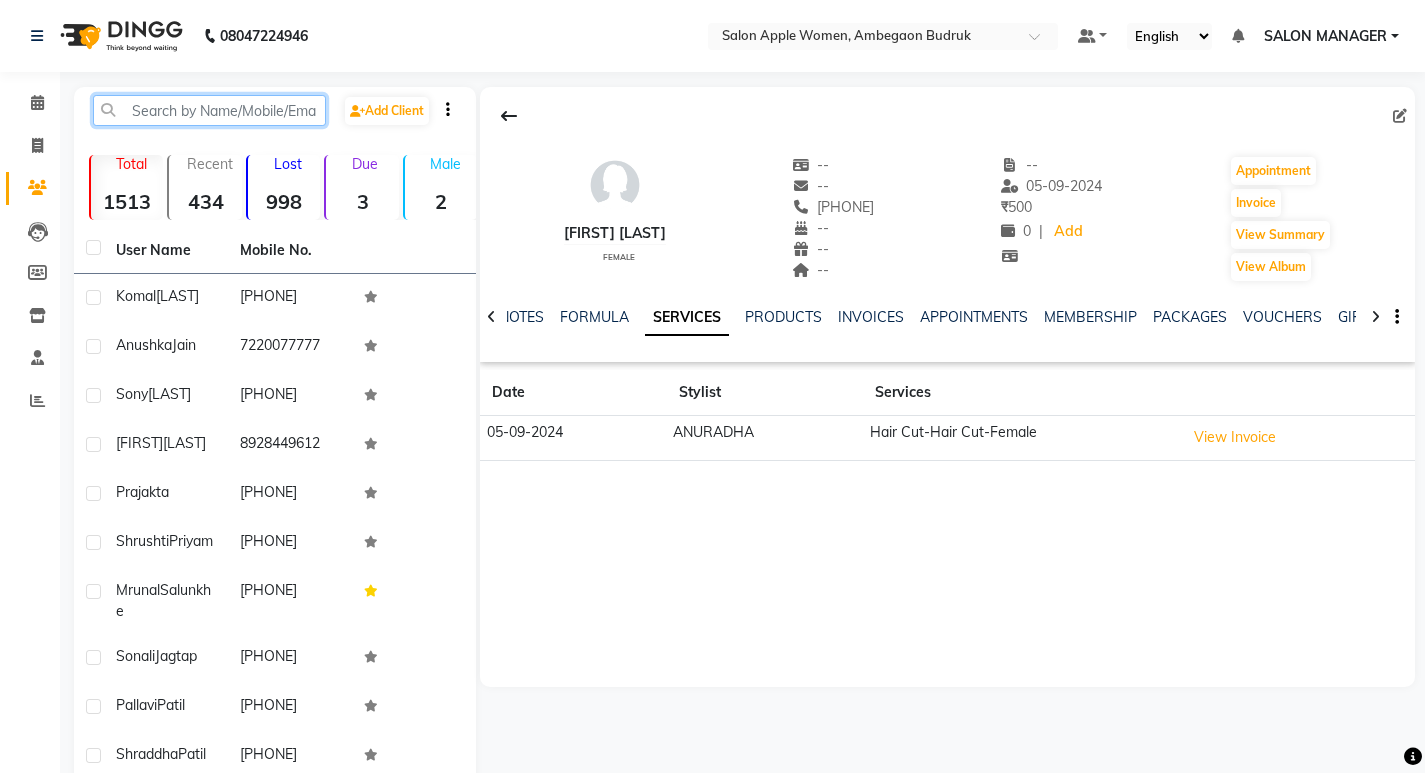 click 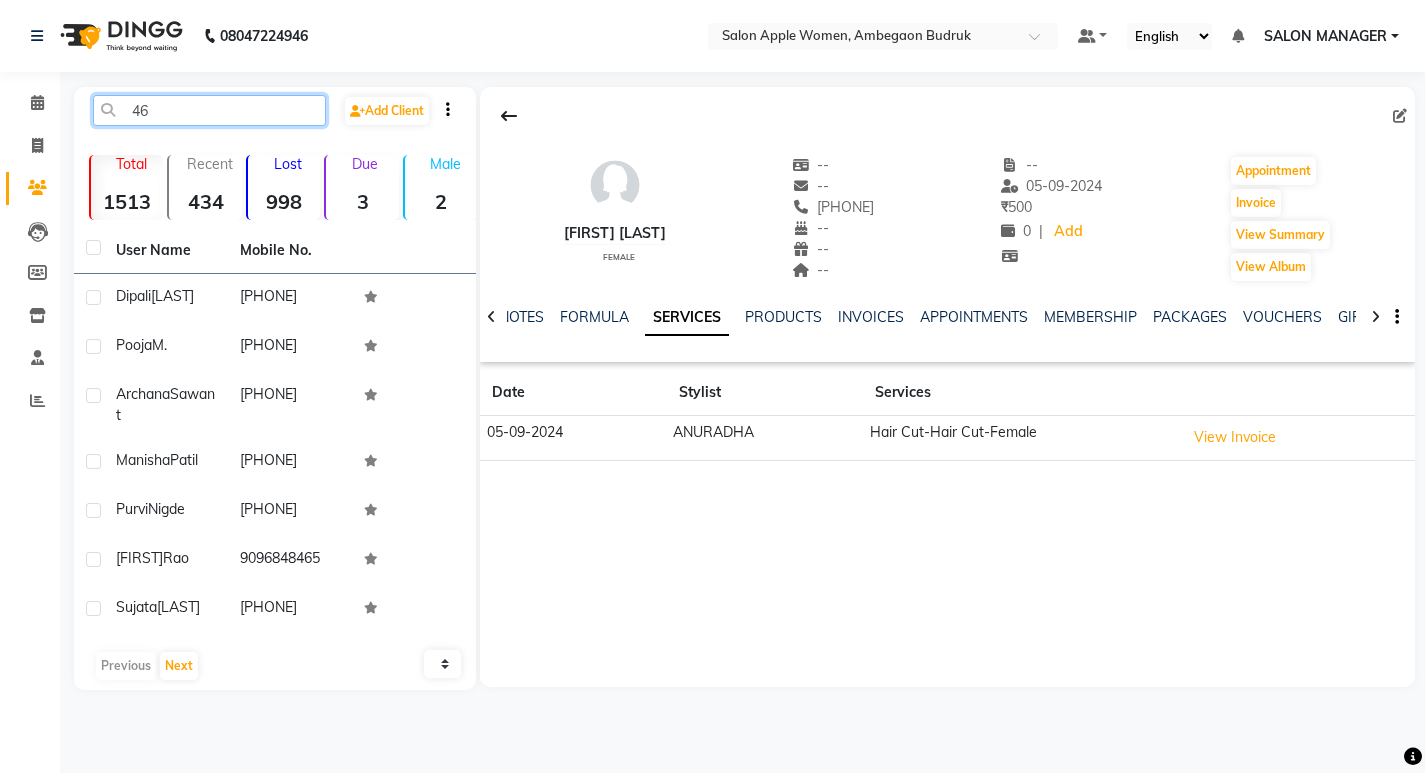 type on "4" 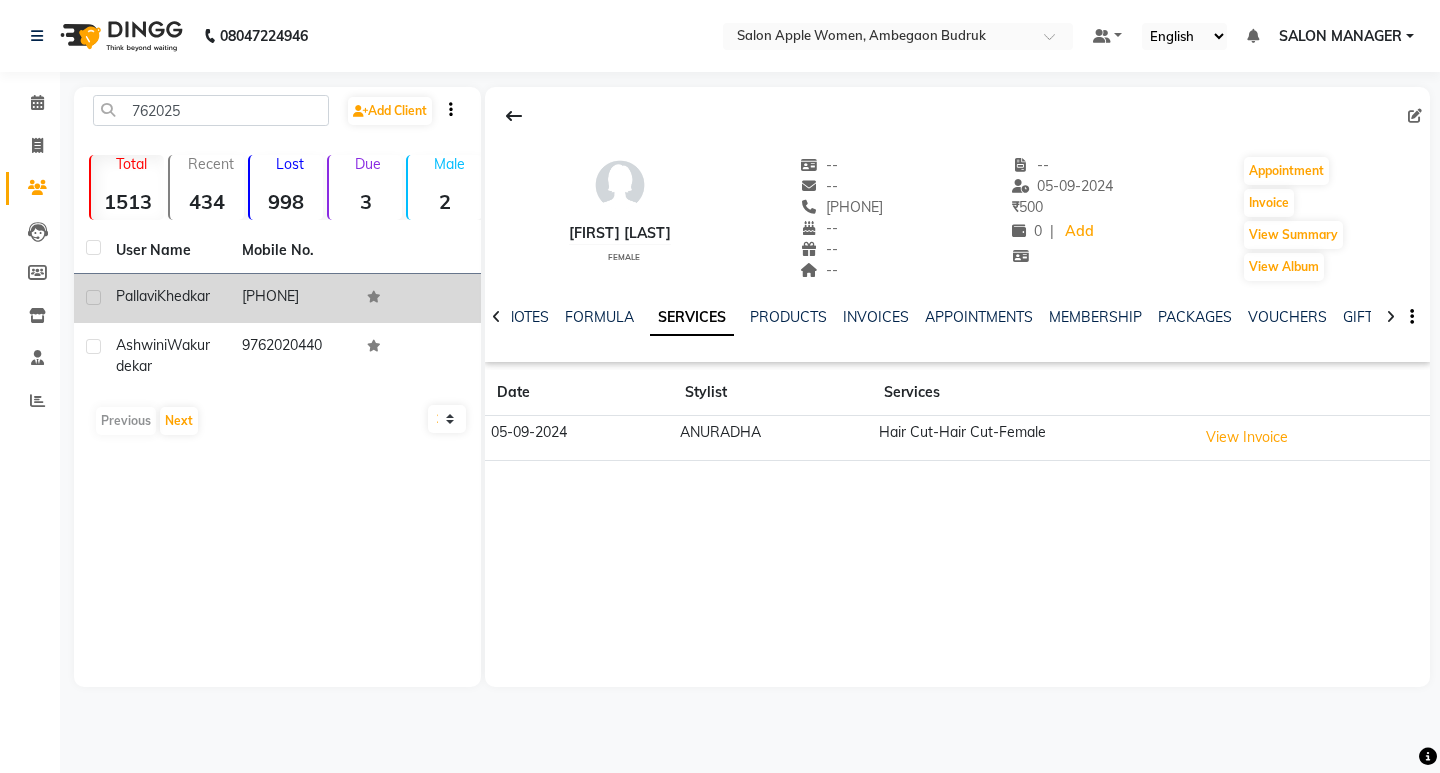 click on "[PHONE]" 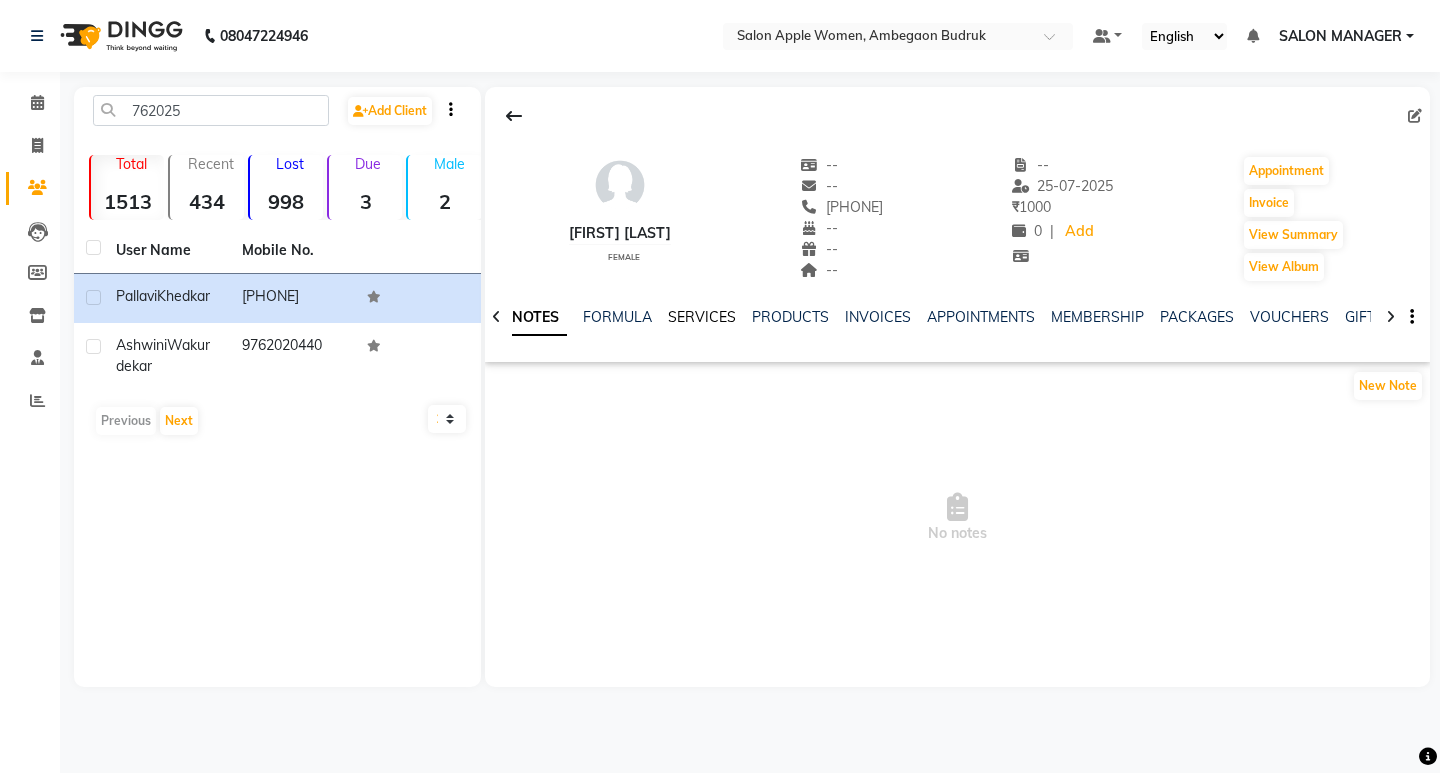click on "SERVICES" 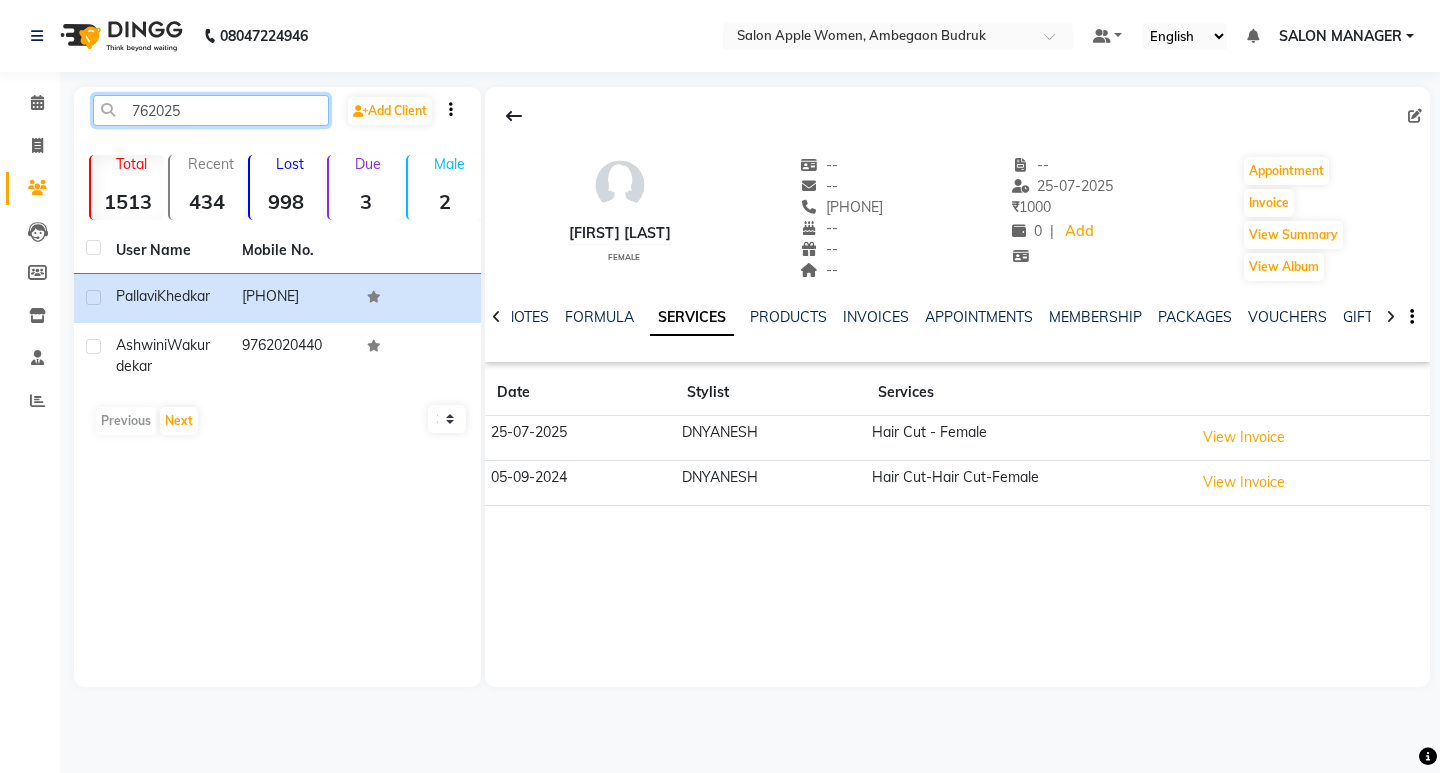 drag, startPoint x: 218, startPoint y: 107, endPoint x: 85, endPoint y: 115, distance: 133.24039 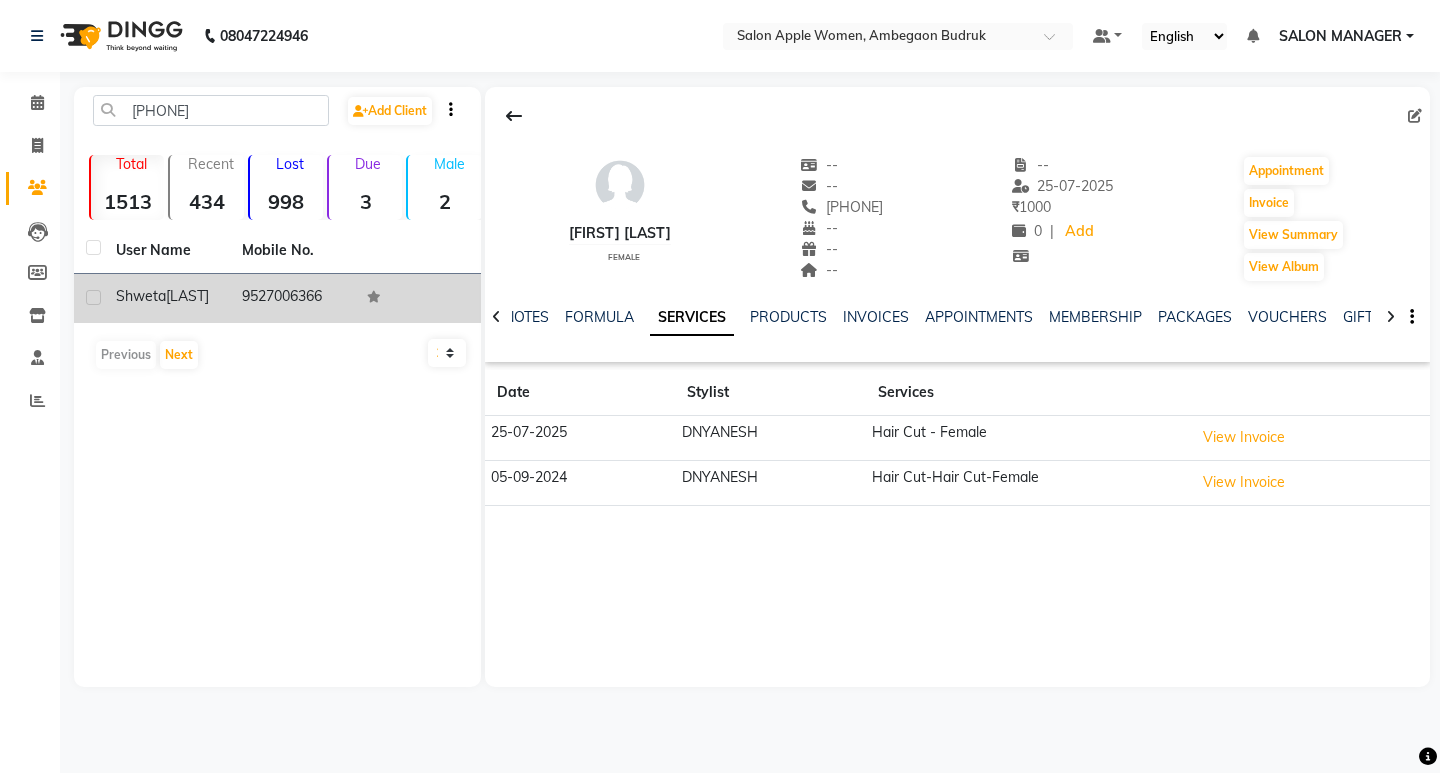 click on "9527006366" 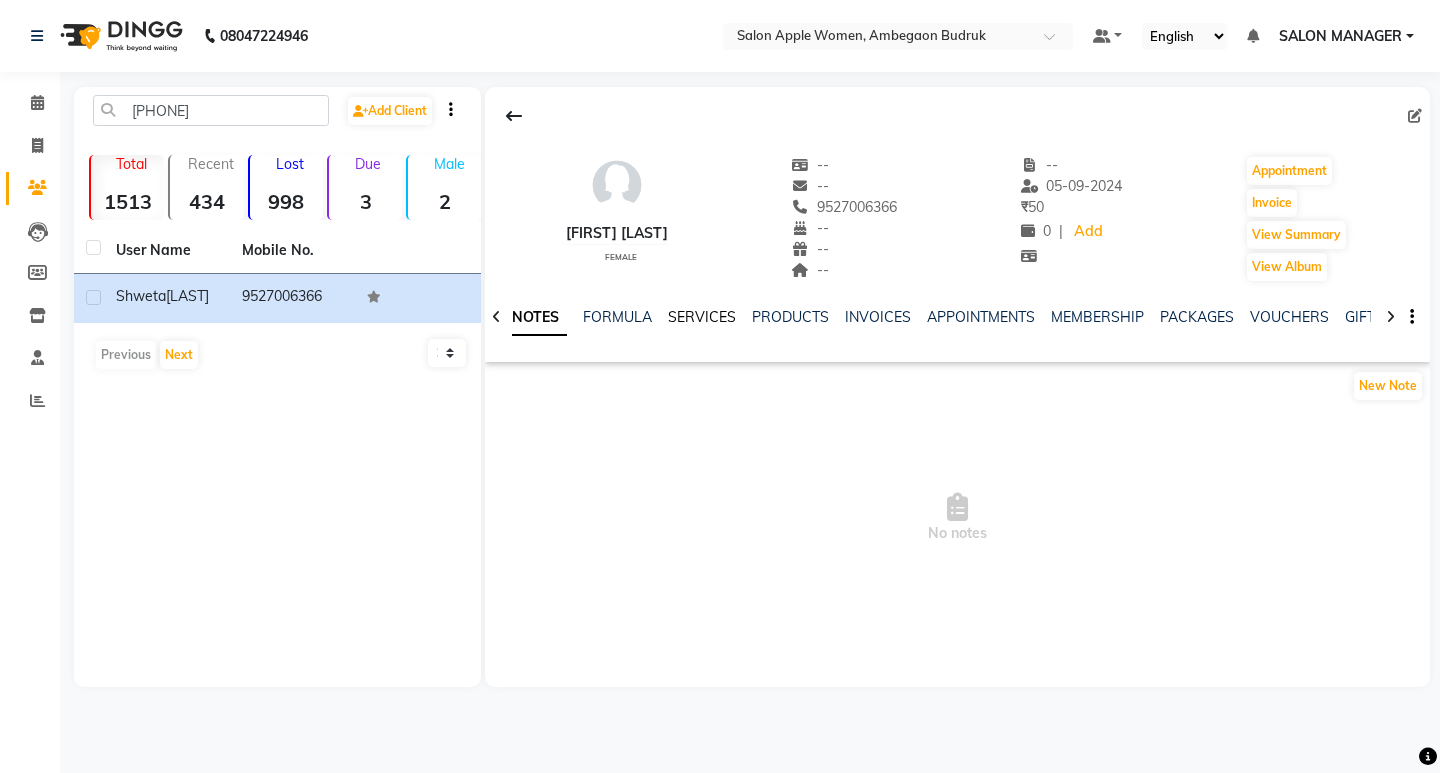 click on "SERVICES" 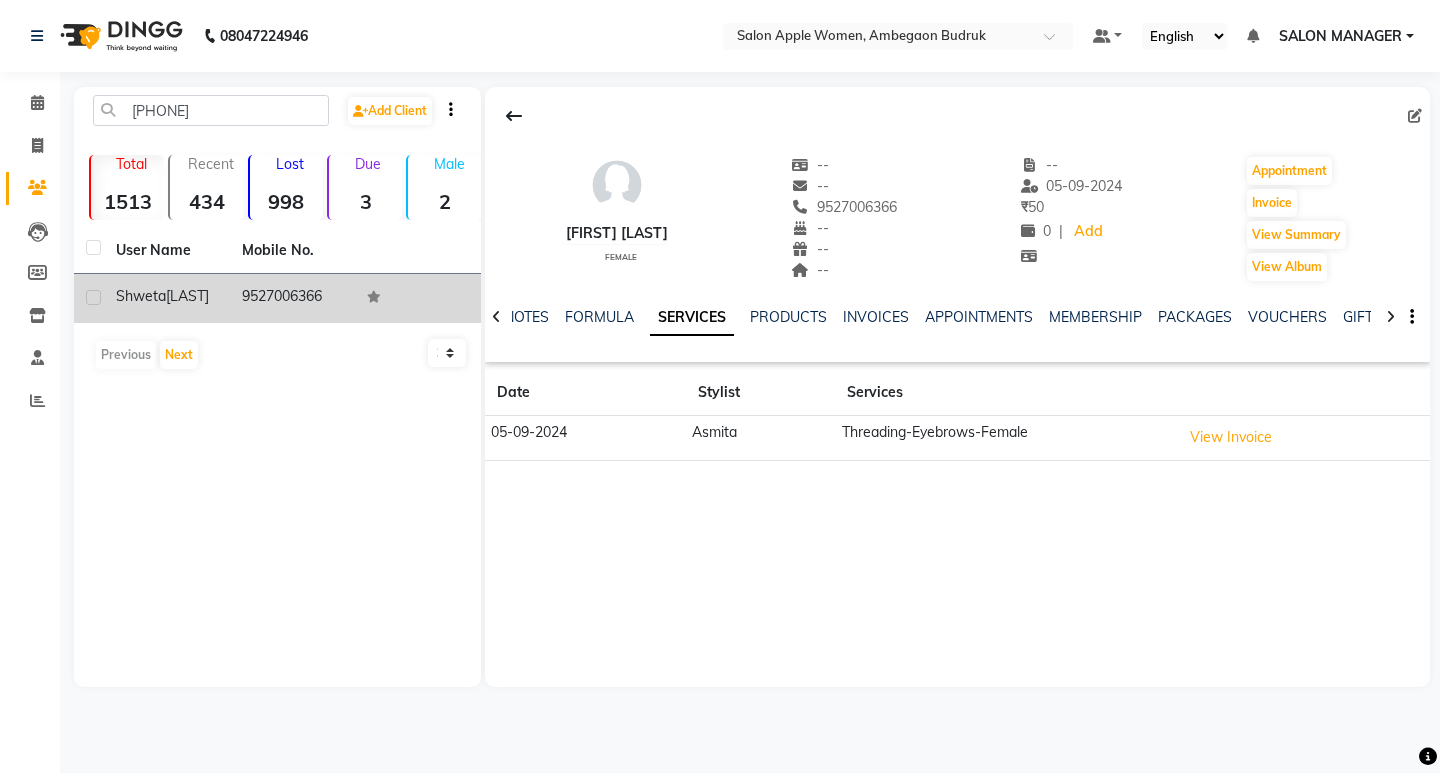 click on "9527006366" 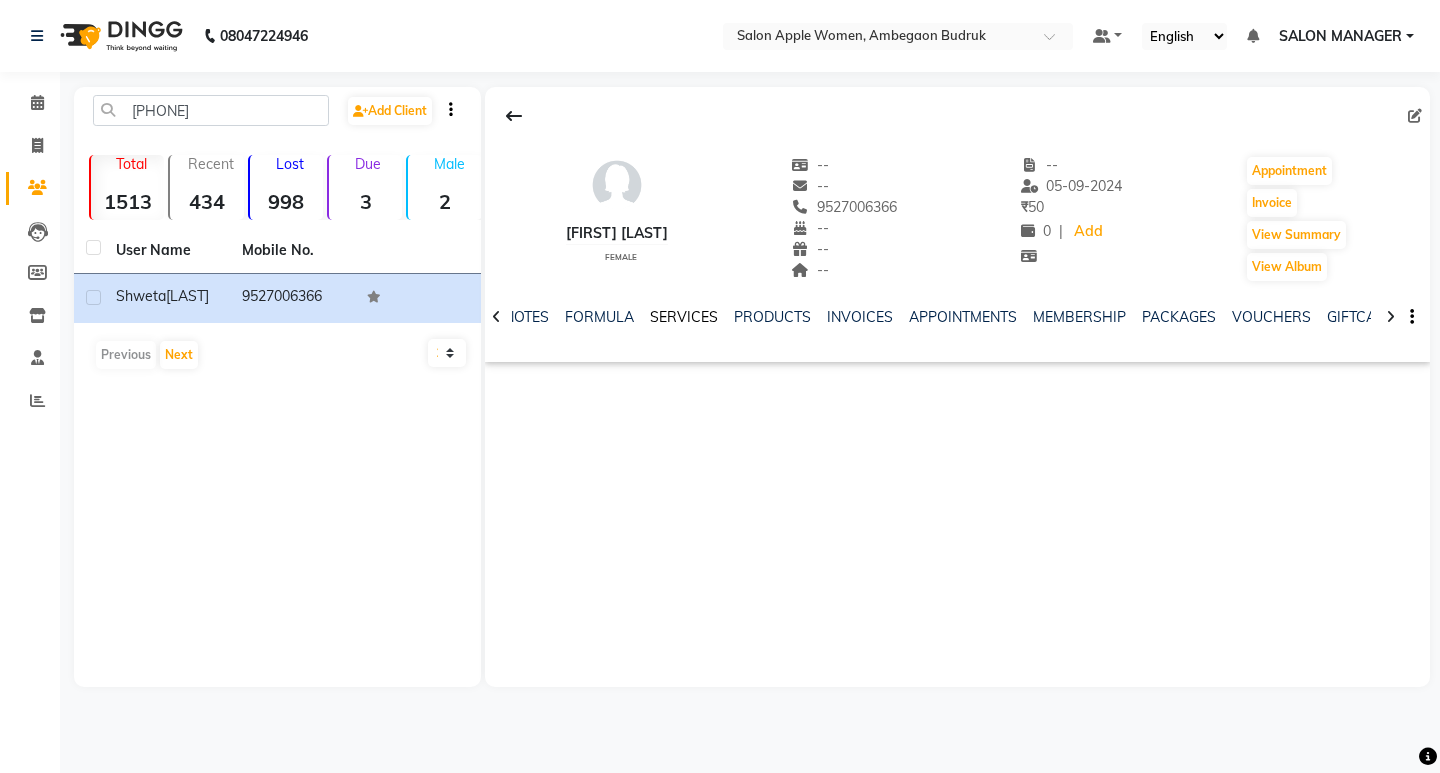 click on "SERVICES" 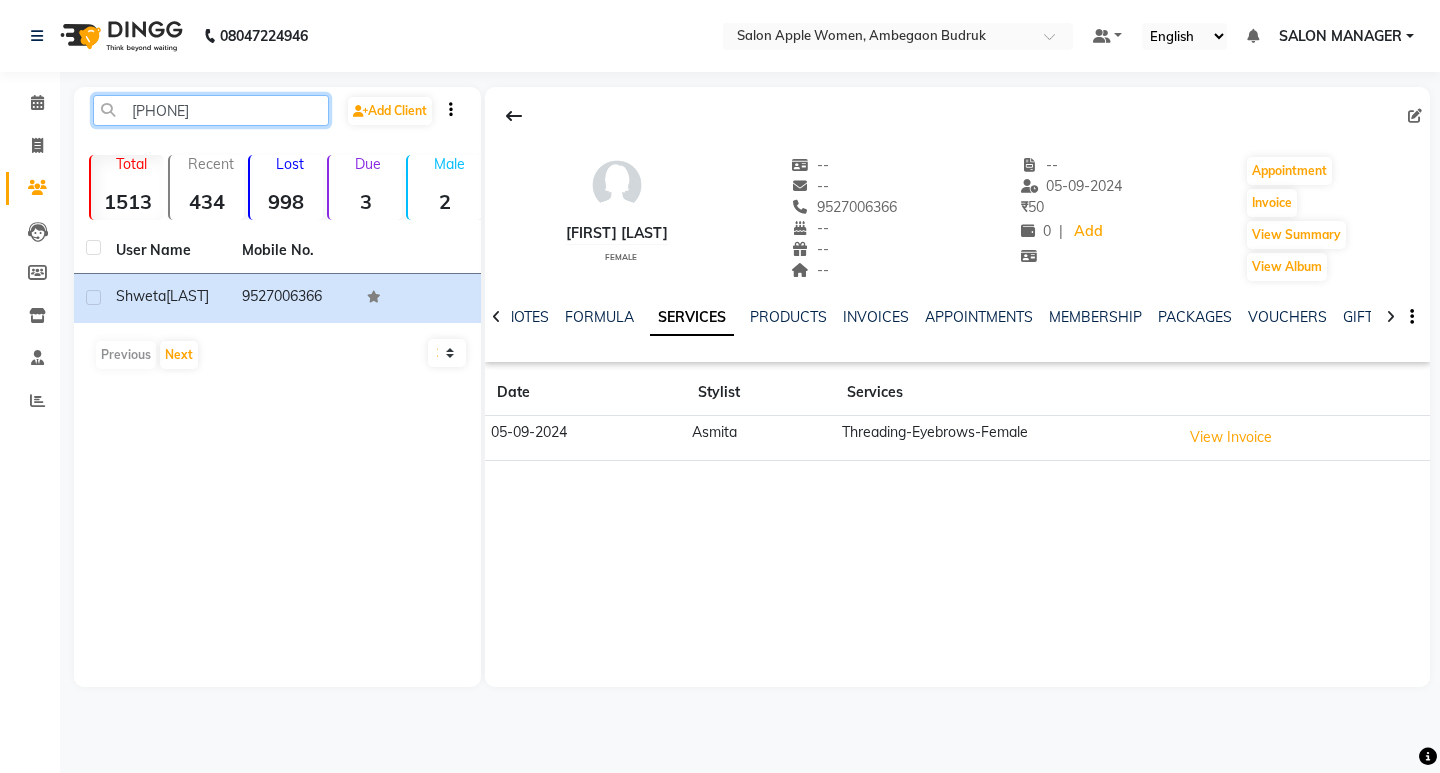 drag, startPoint x: 207, startPoint y: 118, endPoint x: 118, endPoint y: 120, distance: 89.02247 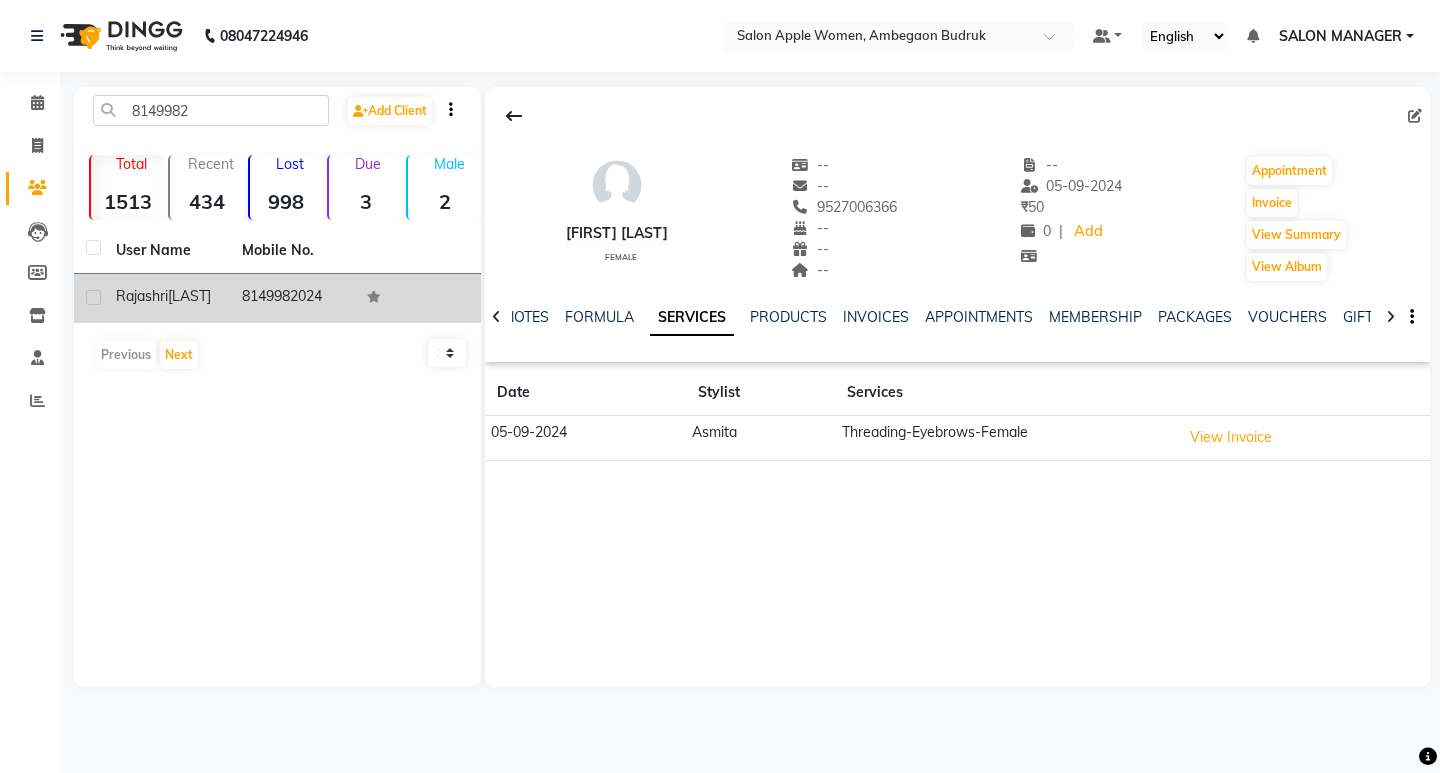 click on "[FIRST] [LAST]" 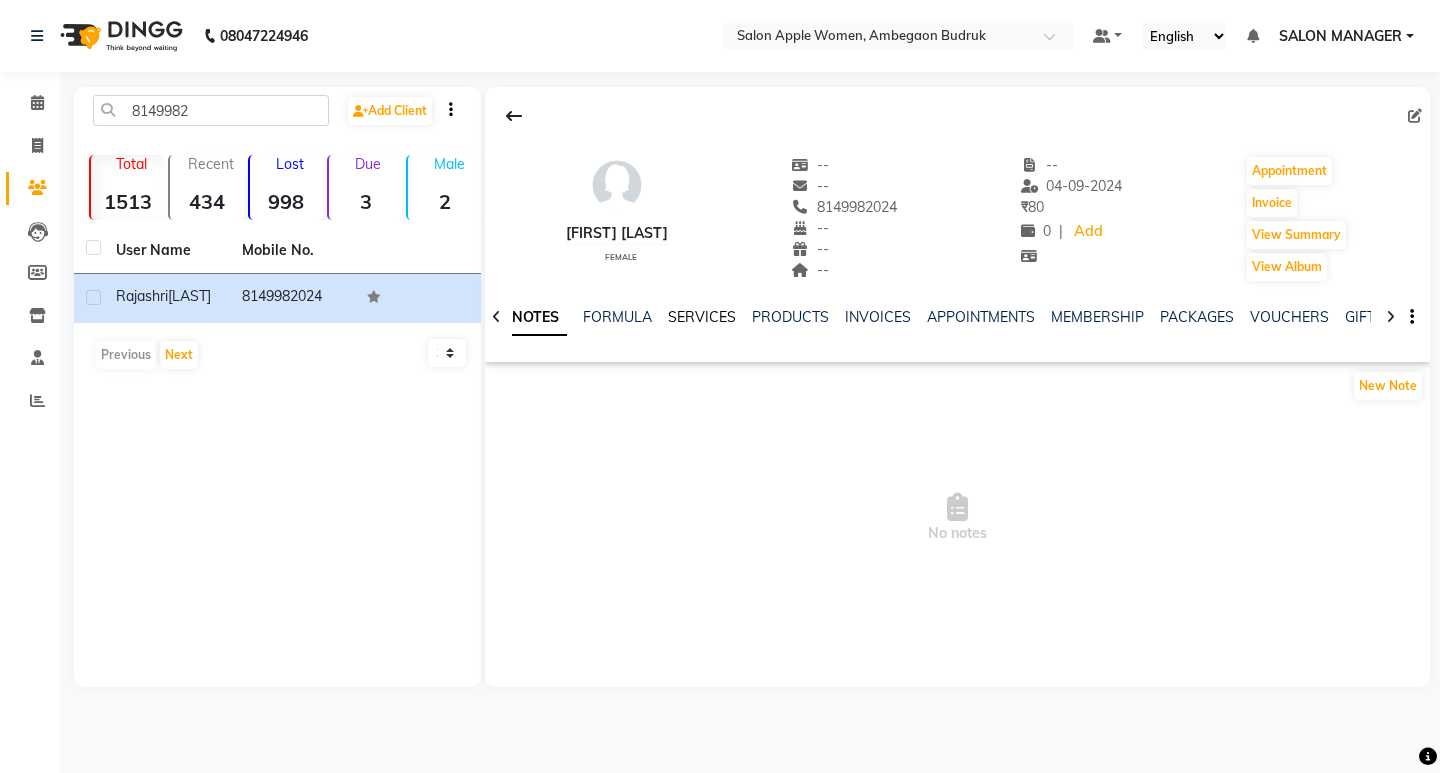 click on "SERVICES" 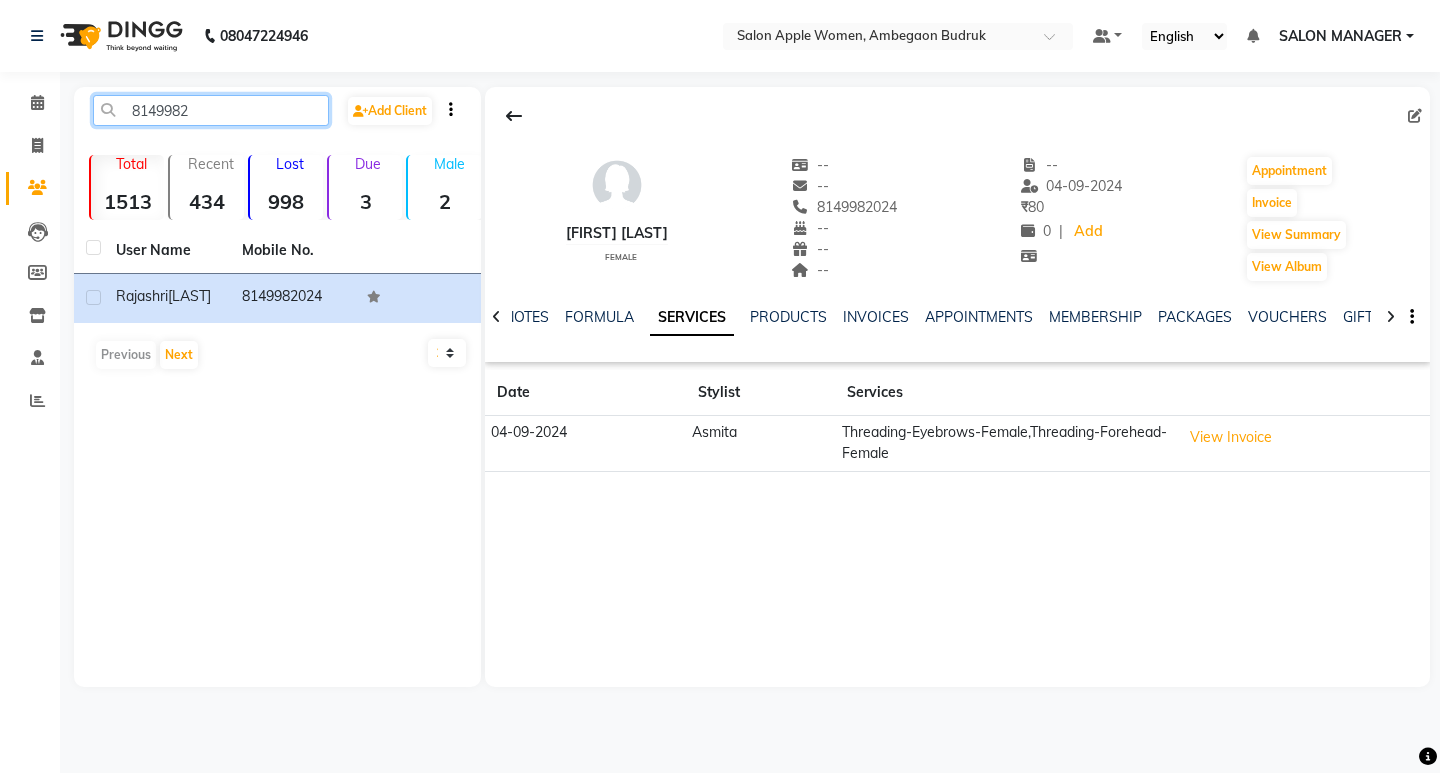 drag, startPoint x: 171, startPoint y: 119, endPoint x: 85, endPoint y: 120, distance: 86.00581 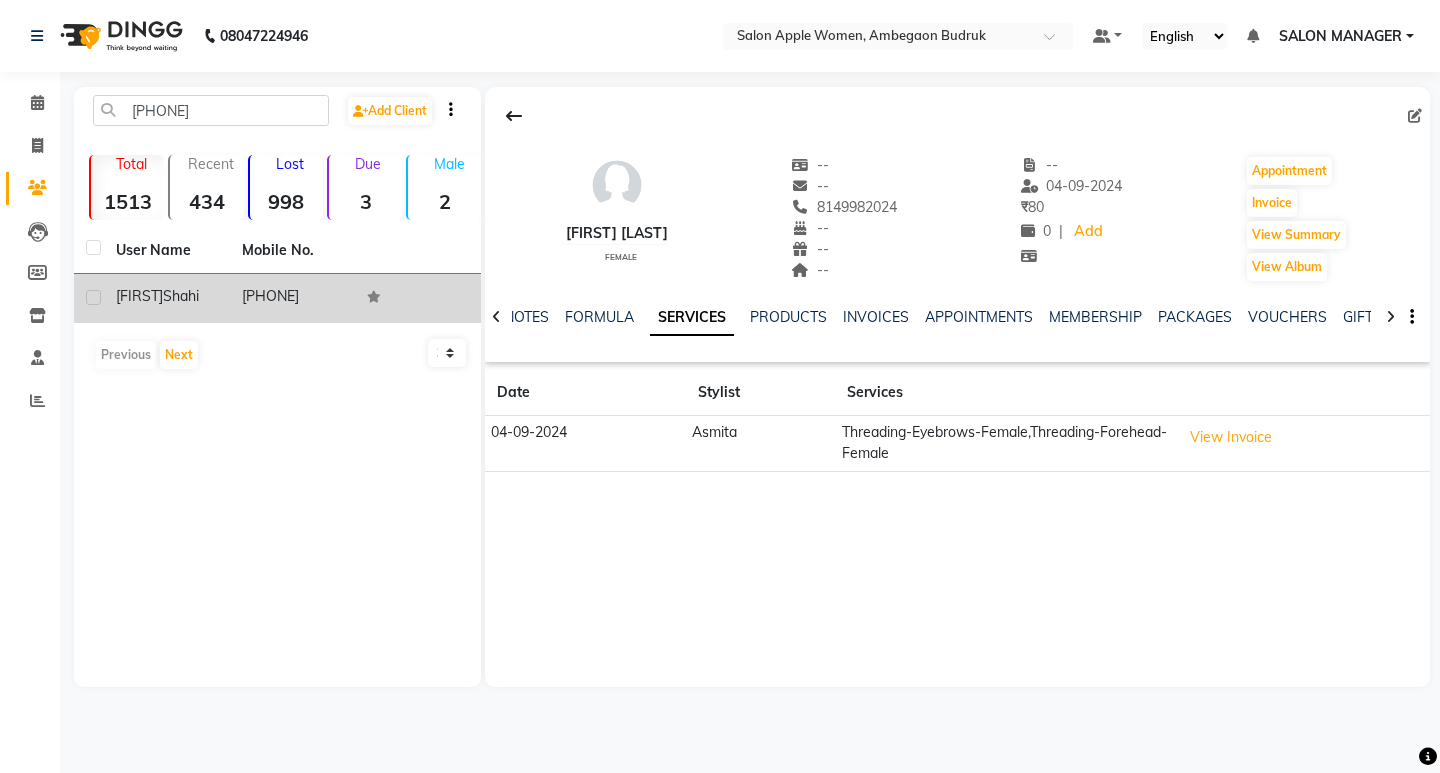 click on "Shahi" 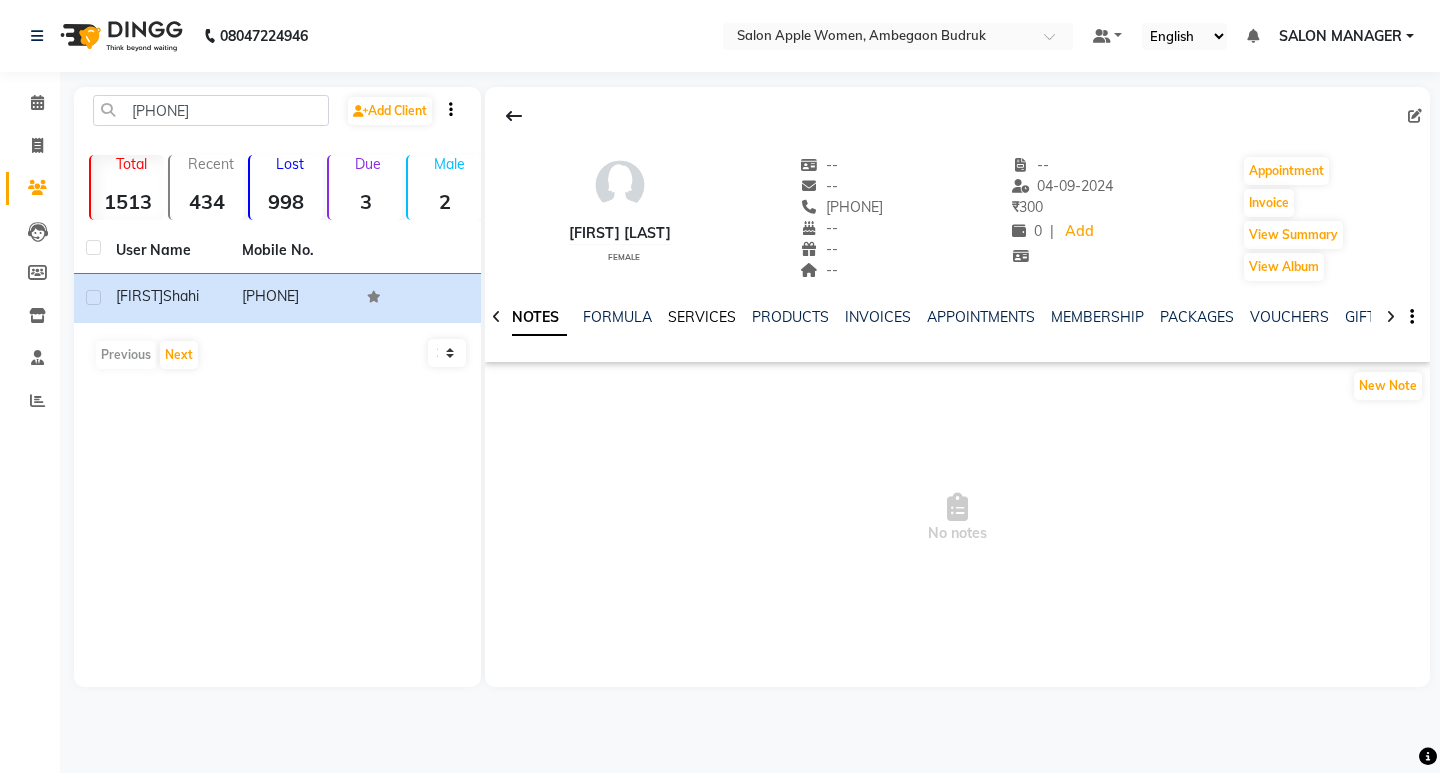 click on "SERVICES" 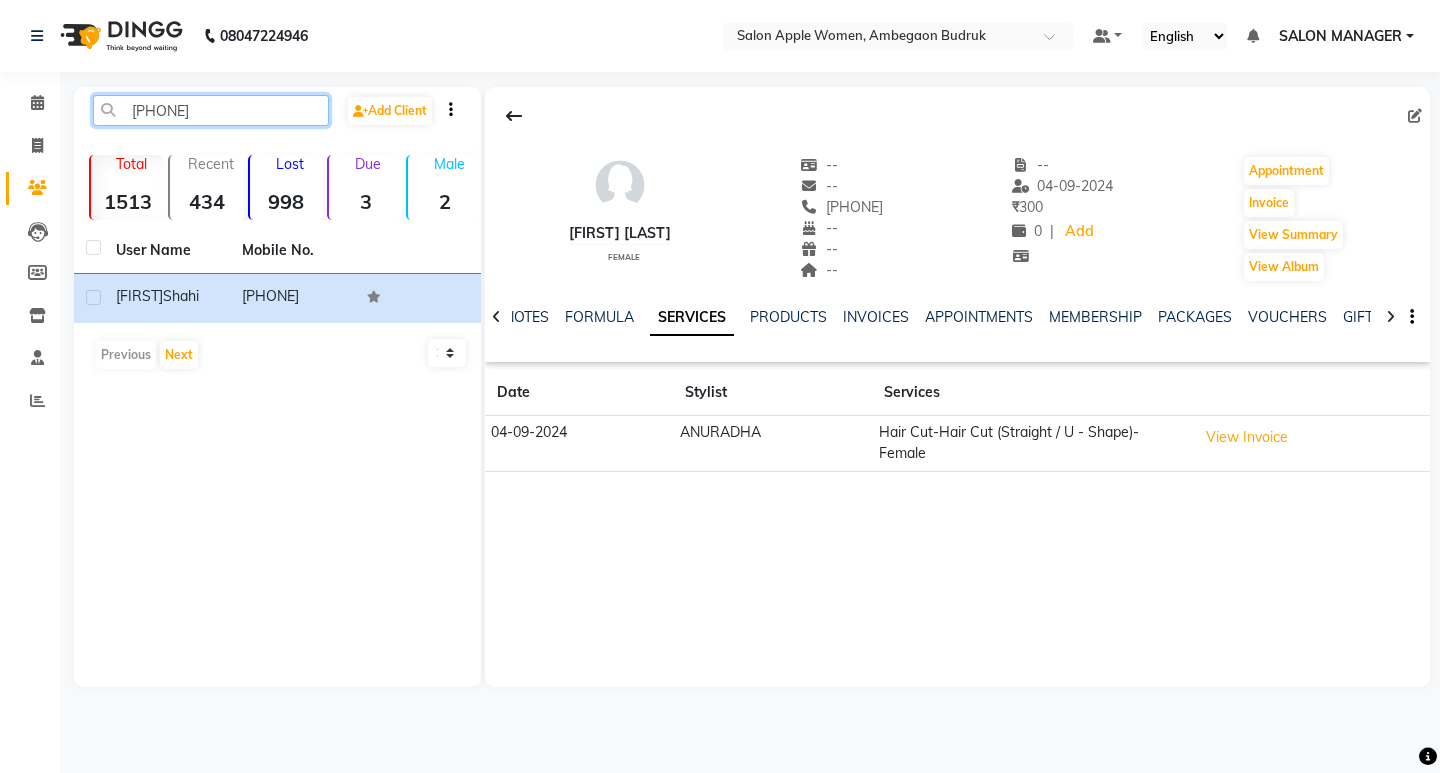 drag, startPoint x: 210, startPoint y: 118, endPoint x: 81, endPoint y: 119, distance: 129.00388 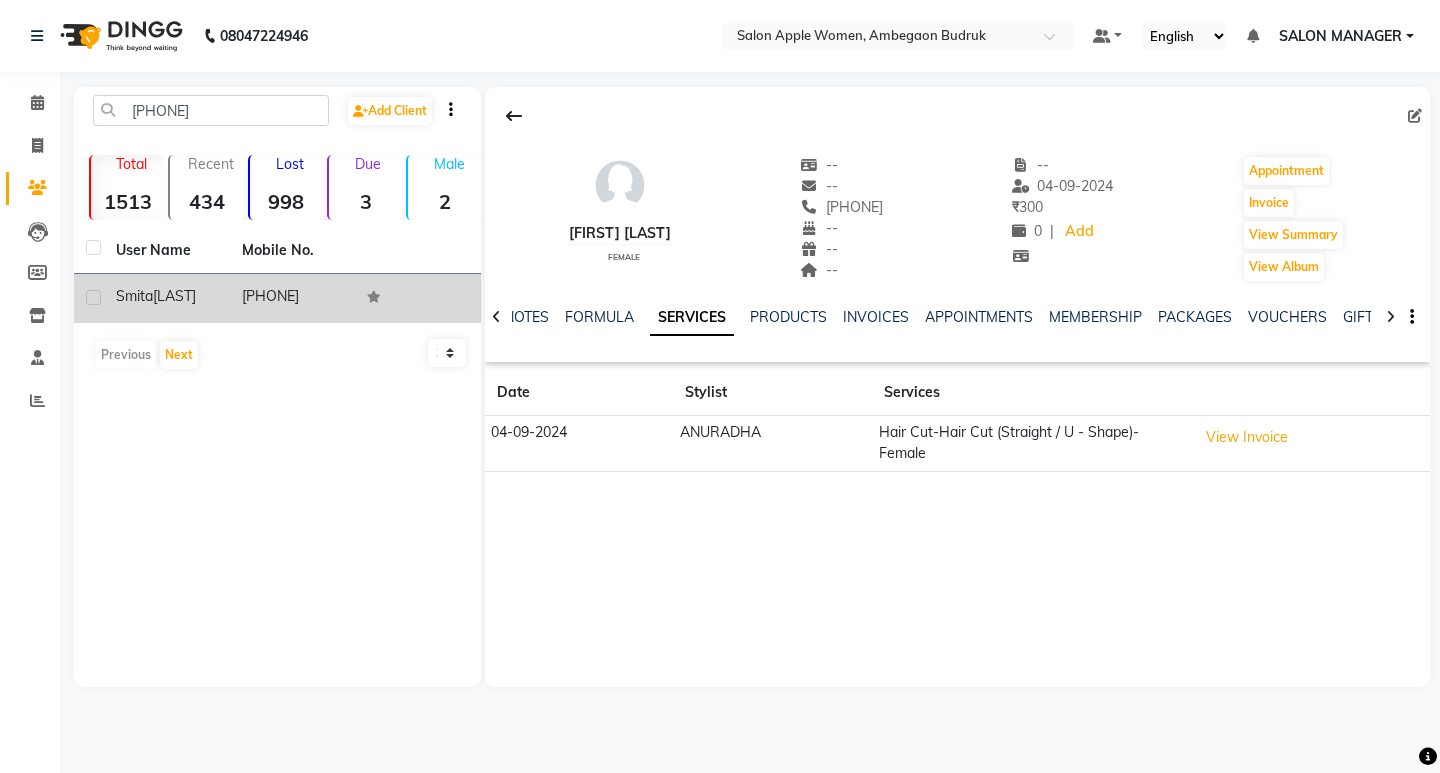 click on "[PHONE]" 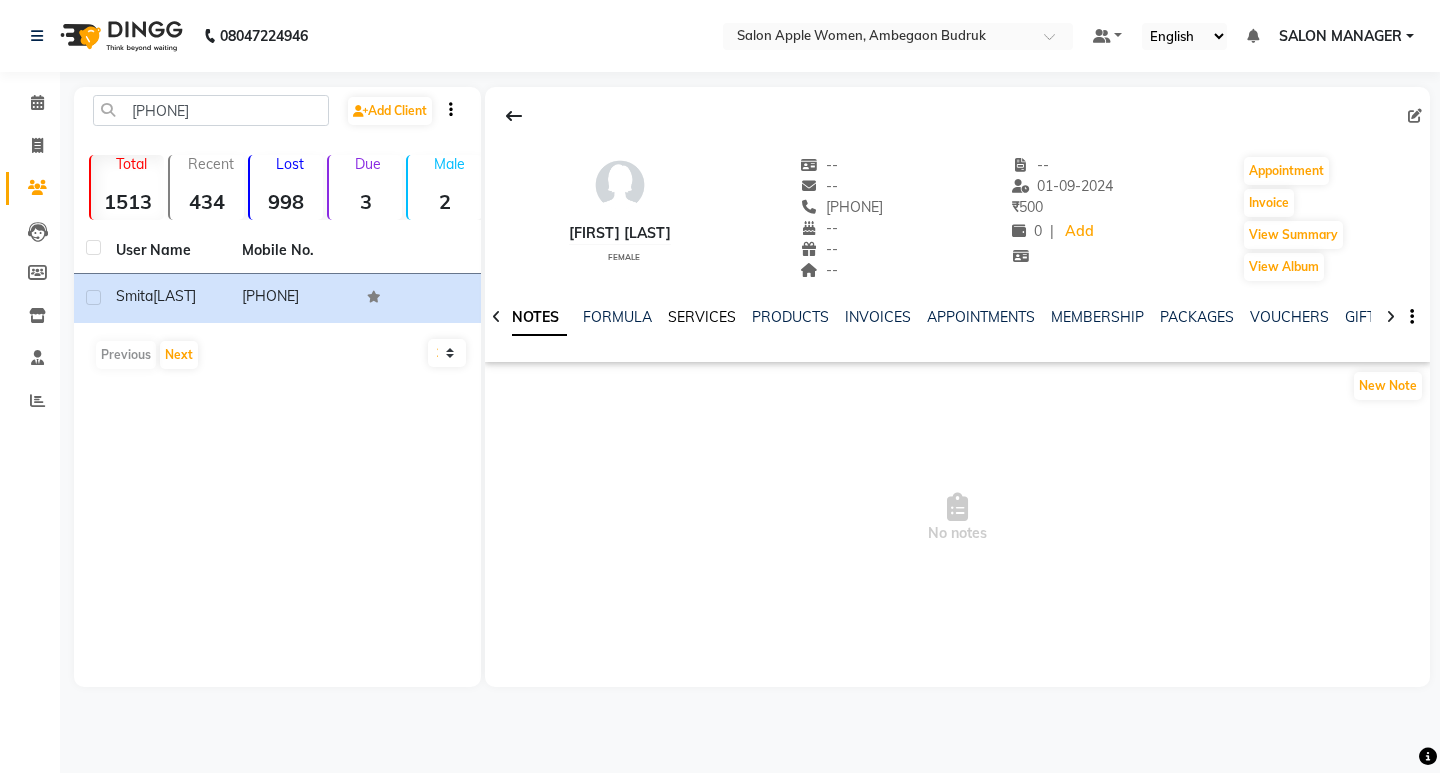 click on "SERVICES" 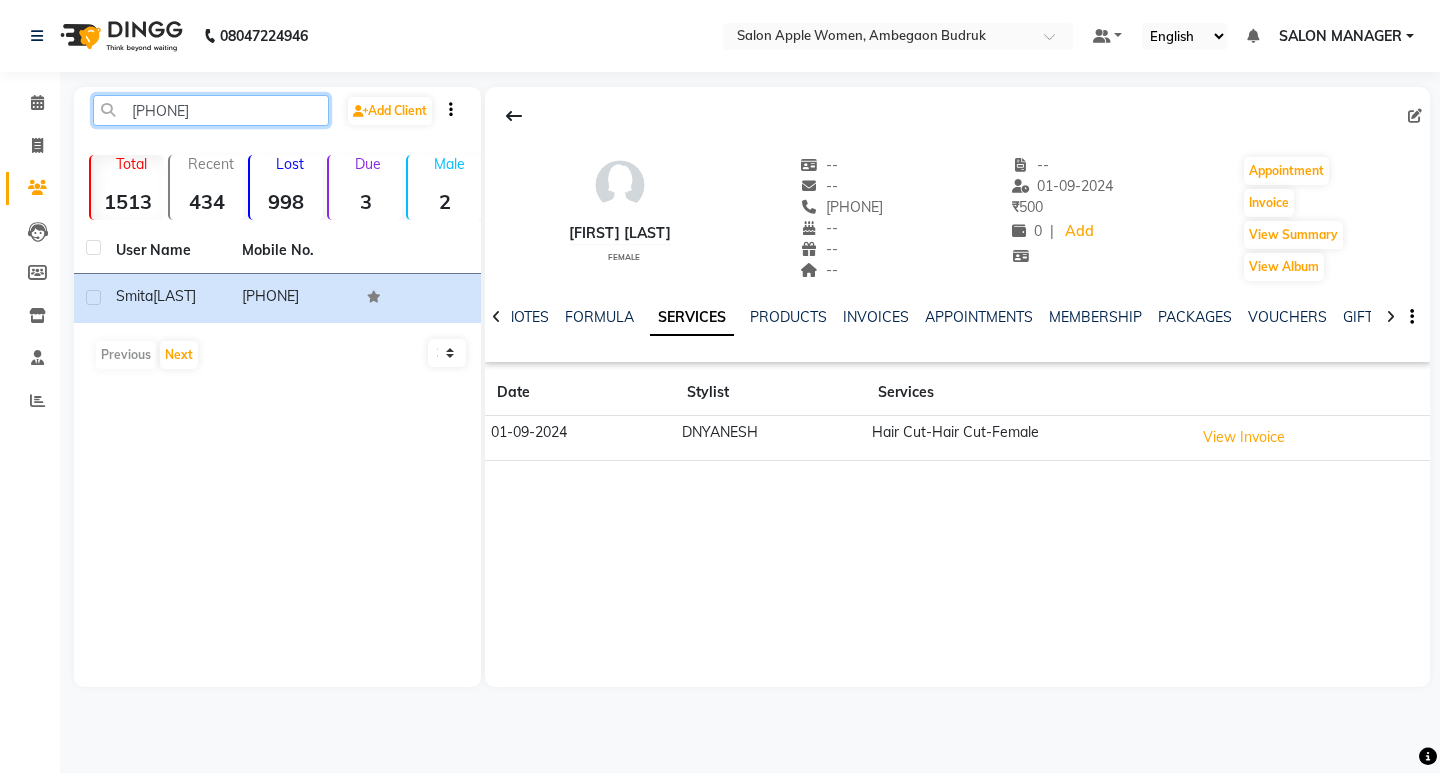 drag, startPoint x: 210, startPoint y: 111, endPoint x: 100, endPoint y: 109, distance: 110.01818 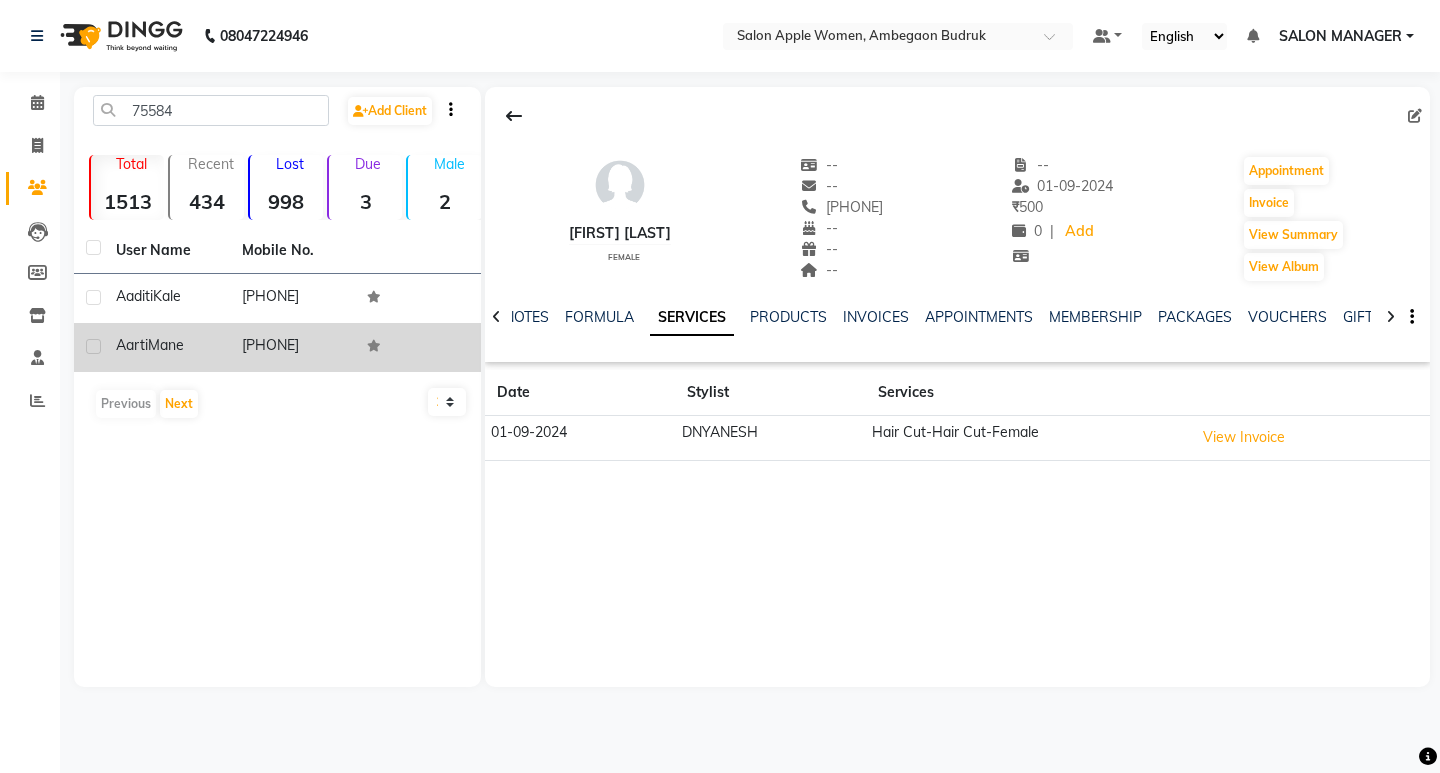 click on "Mane" 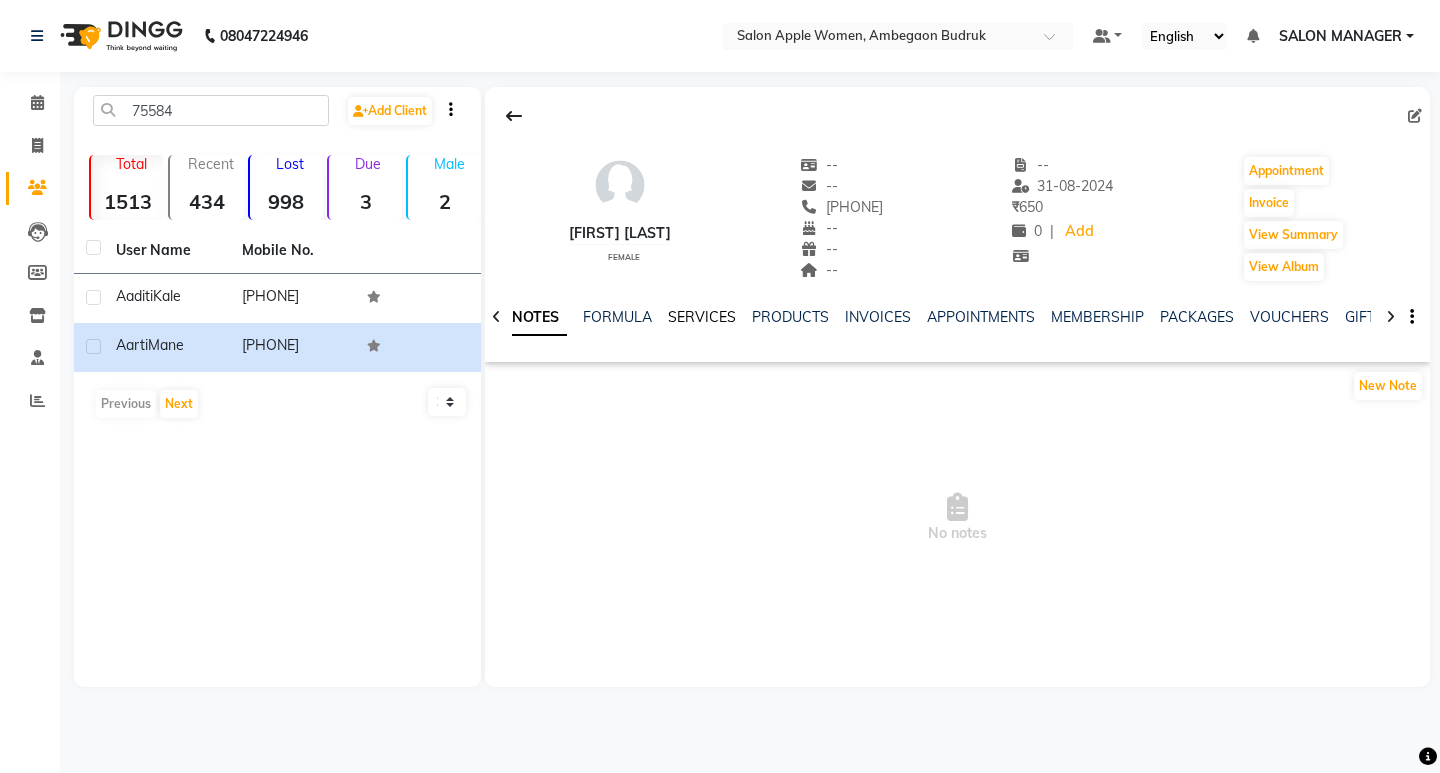 click on "SERVICES" 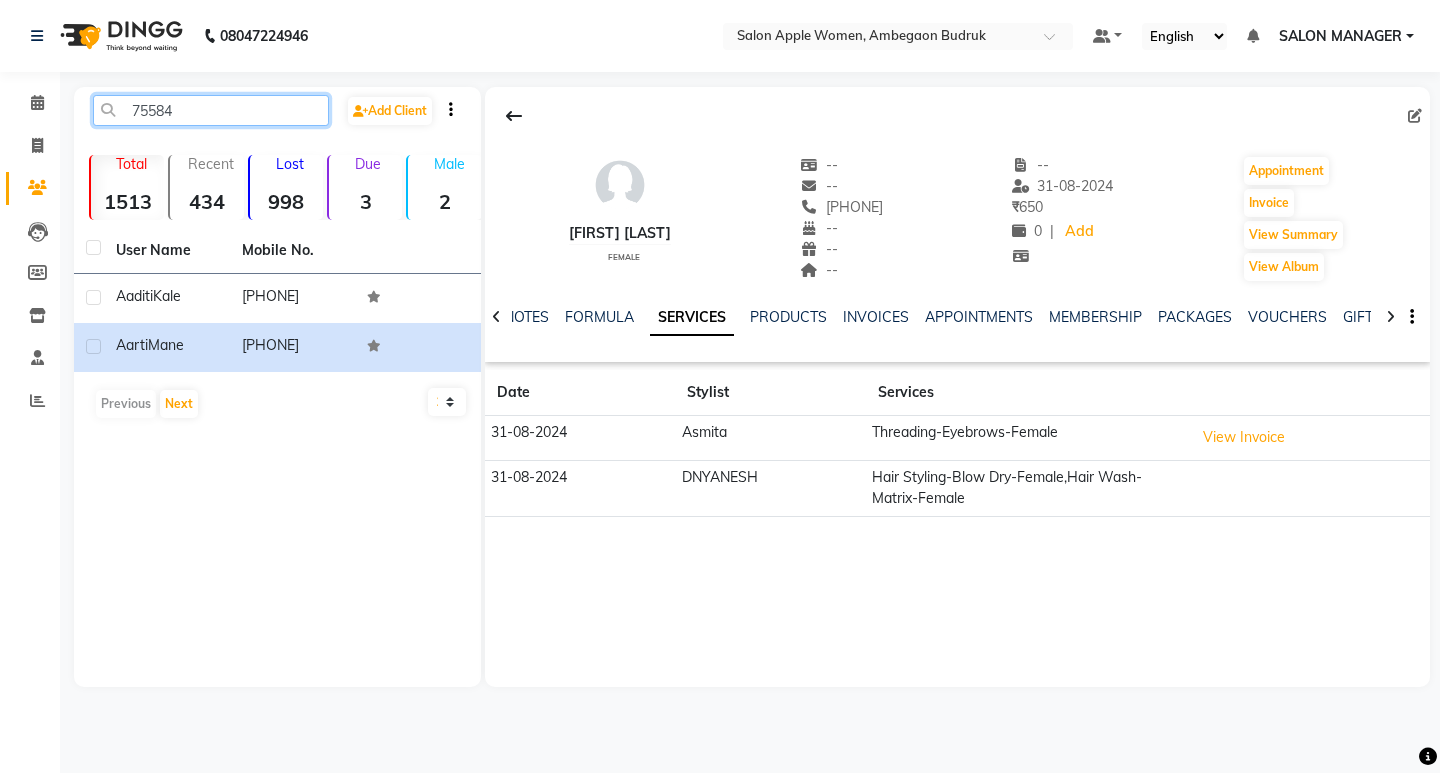 drag, startPoint x: 194, startPoint y: 101, endPoint x: 71, endPoint y: 91, distance: 123.40584 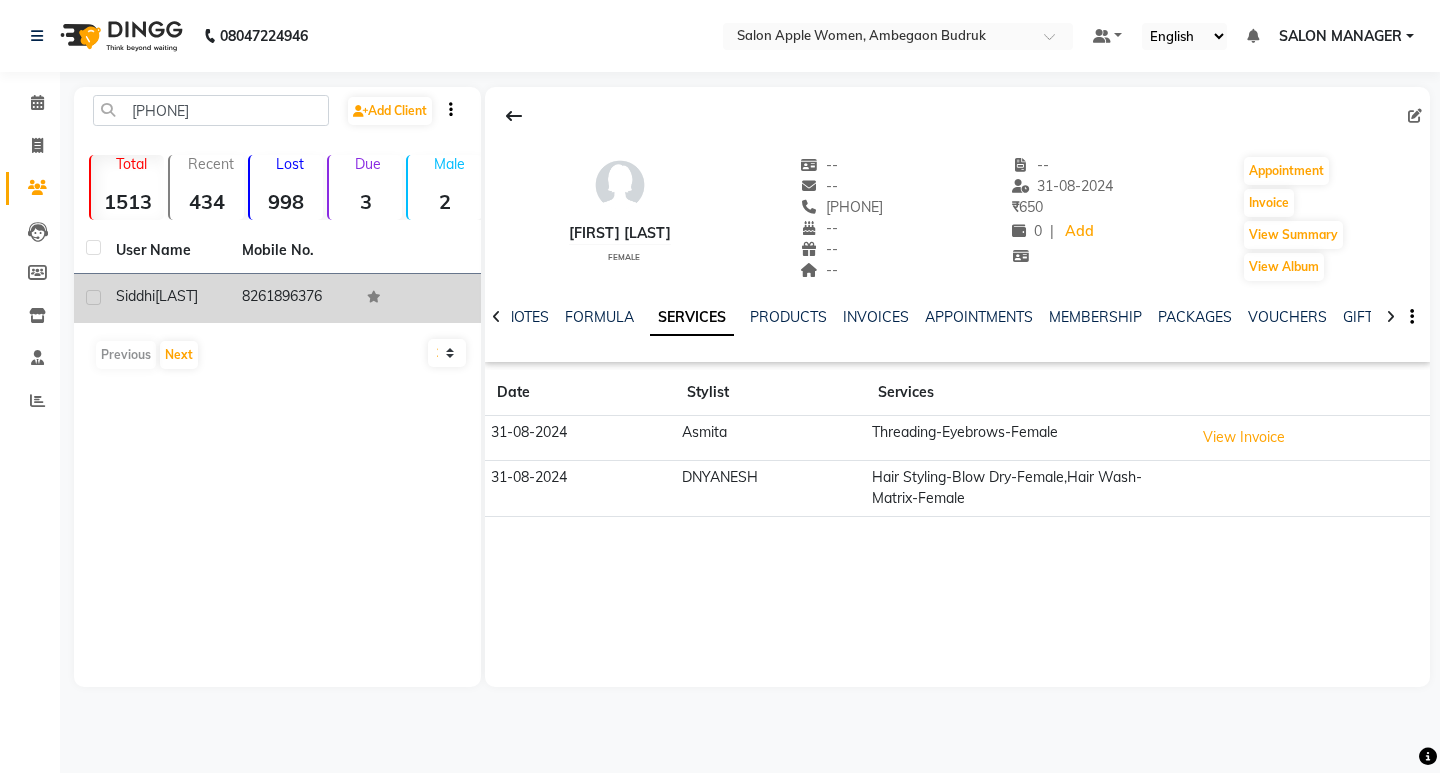 click on "8261896376" 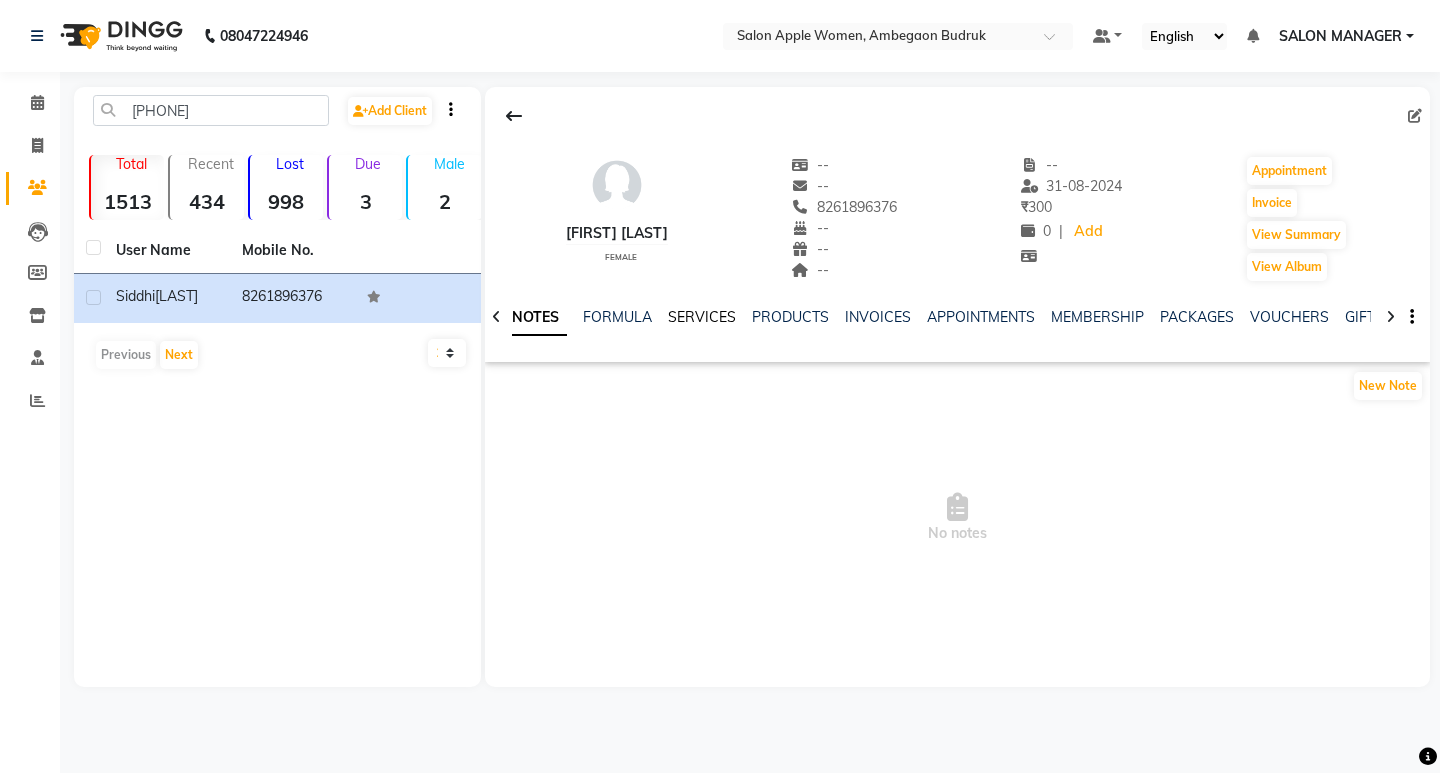 click on "SERVICES" 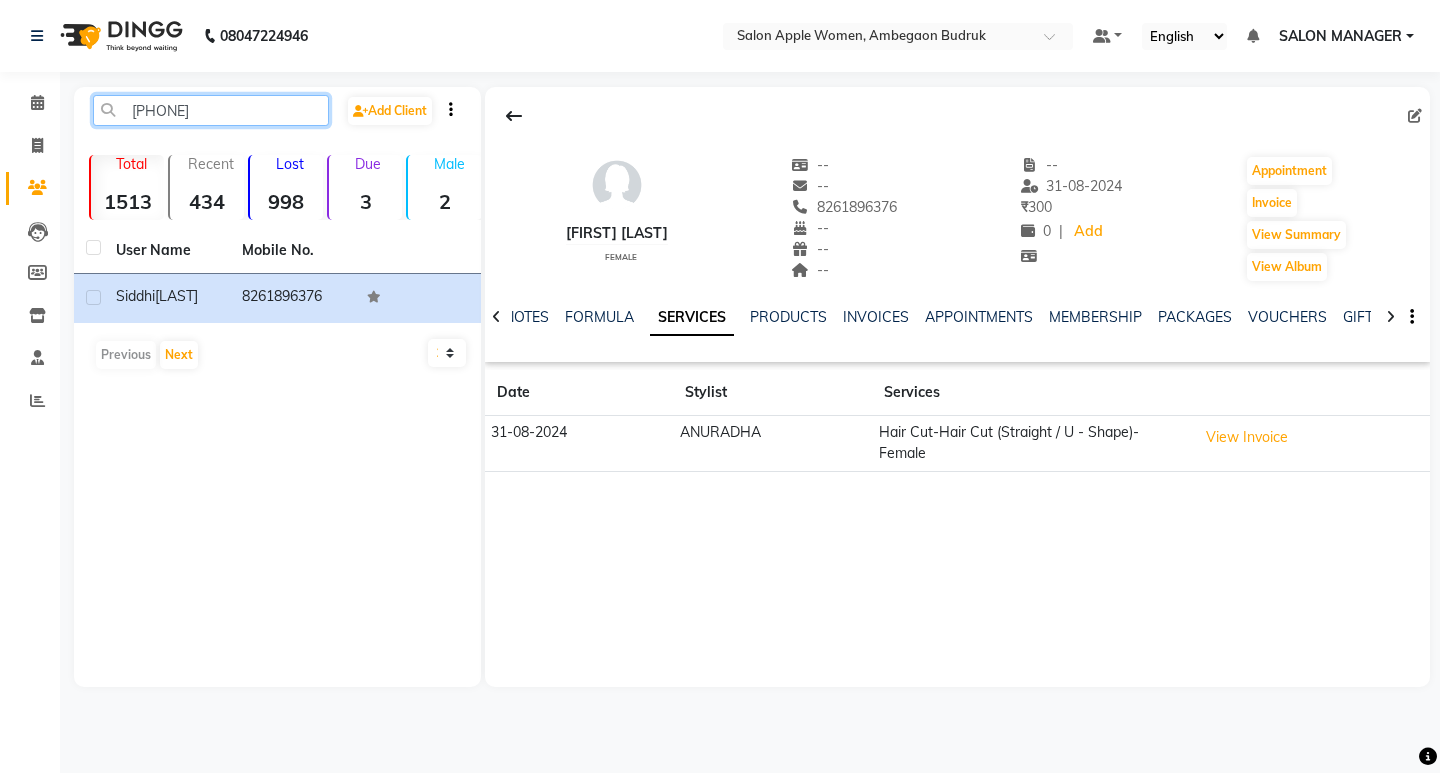 drag, startPoint x: 187, startPoint y: 114, endPoint x: 111, endPoint y: 114, distance: 76 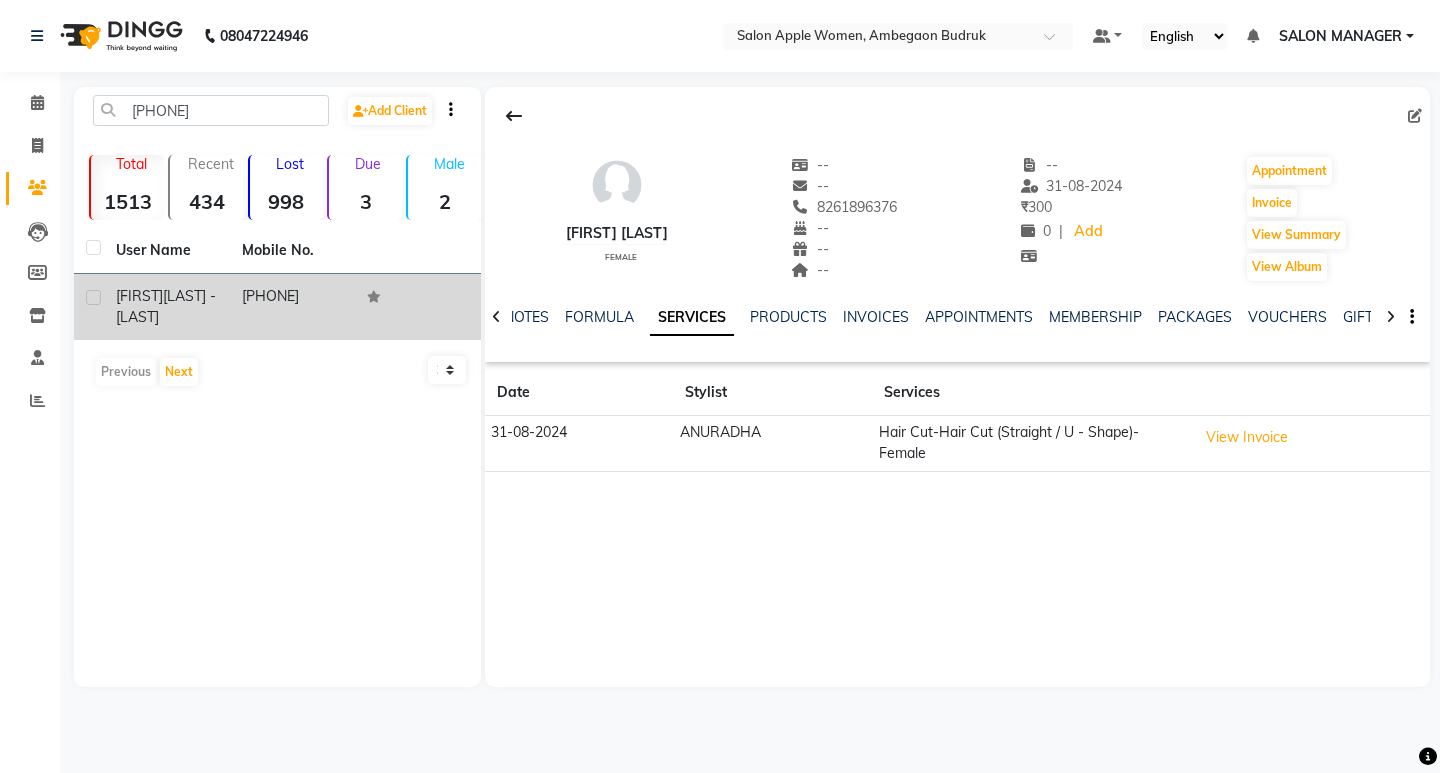 click on "[LAST] - [LAST]" 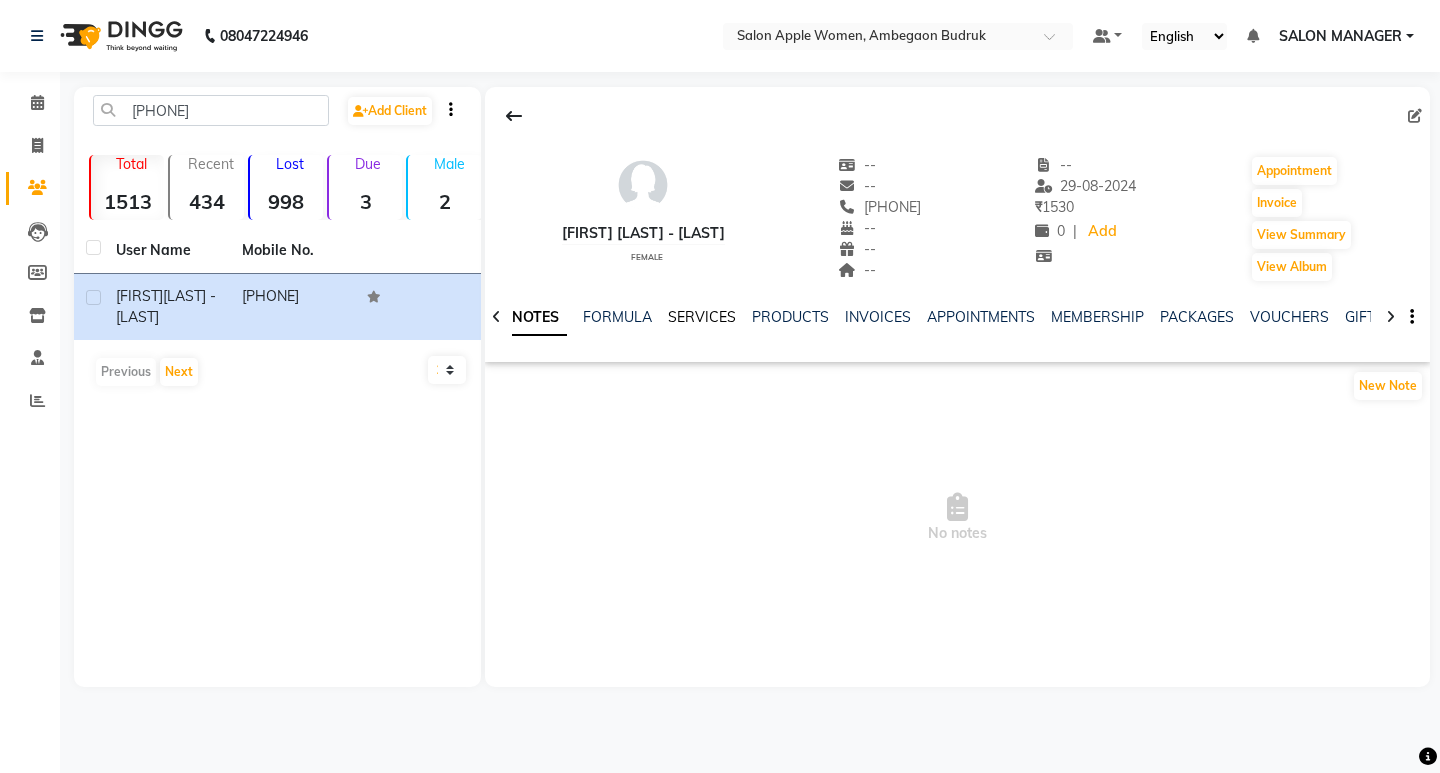 click on "SERVICES" 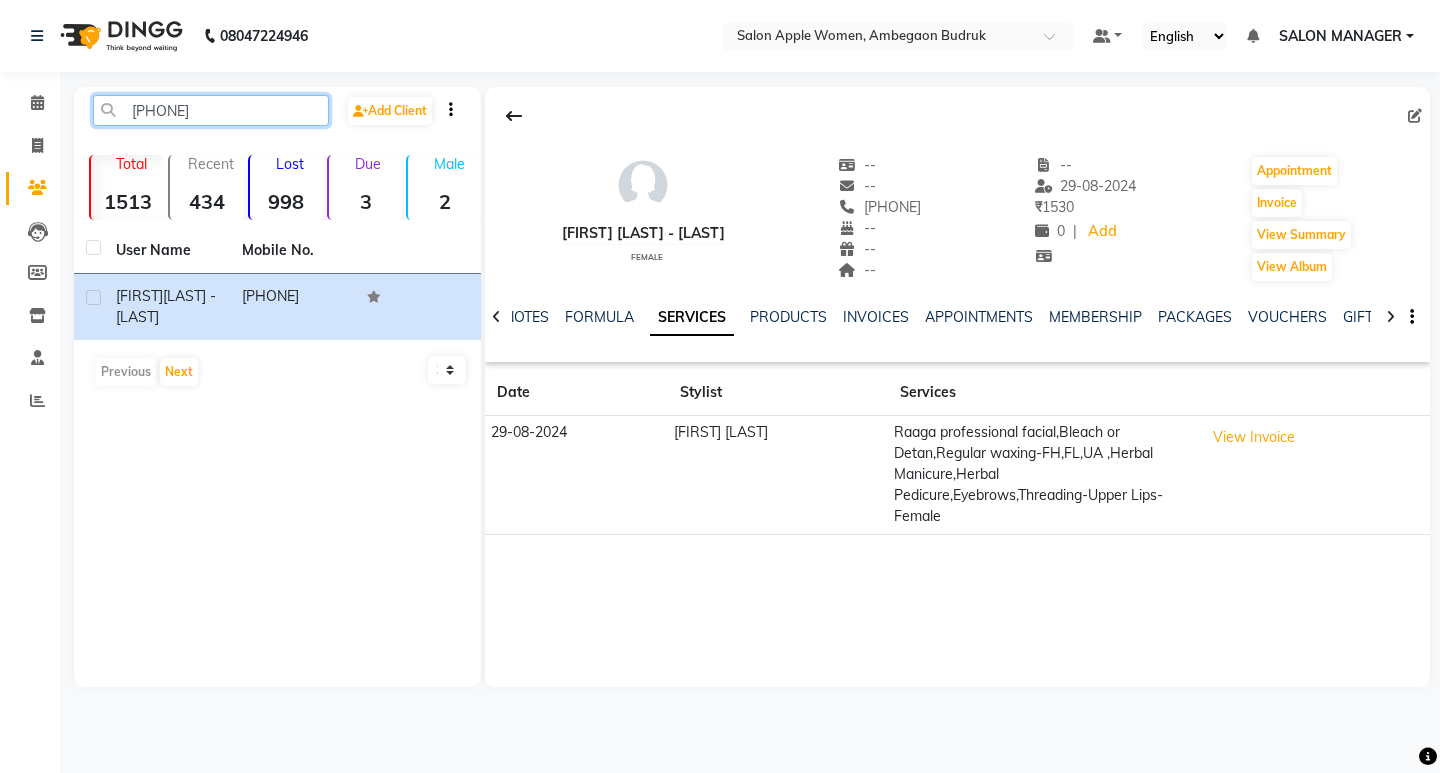 drag, startPoint x: 277, startPoint y: 109, endPoint x: 91, endPoint y: 108, distance: 186.00269 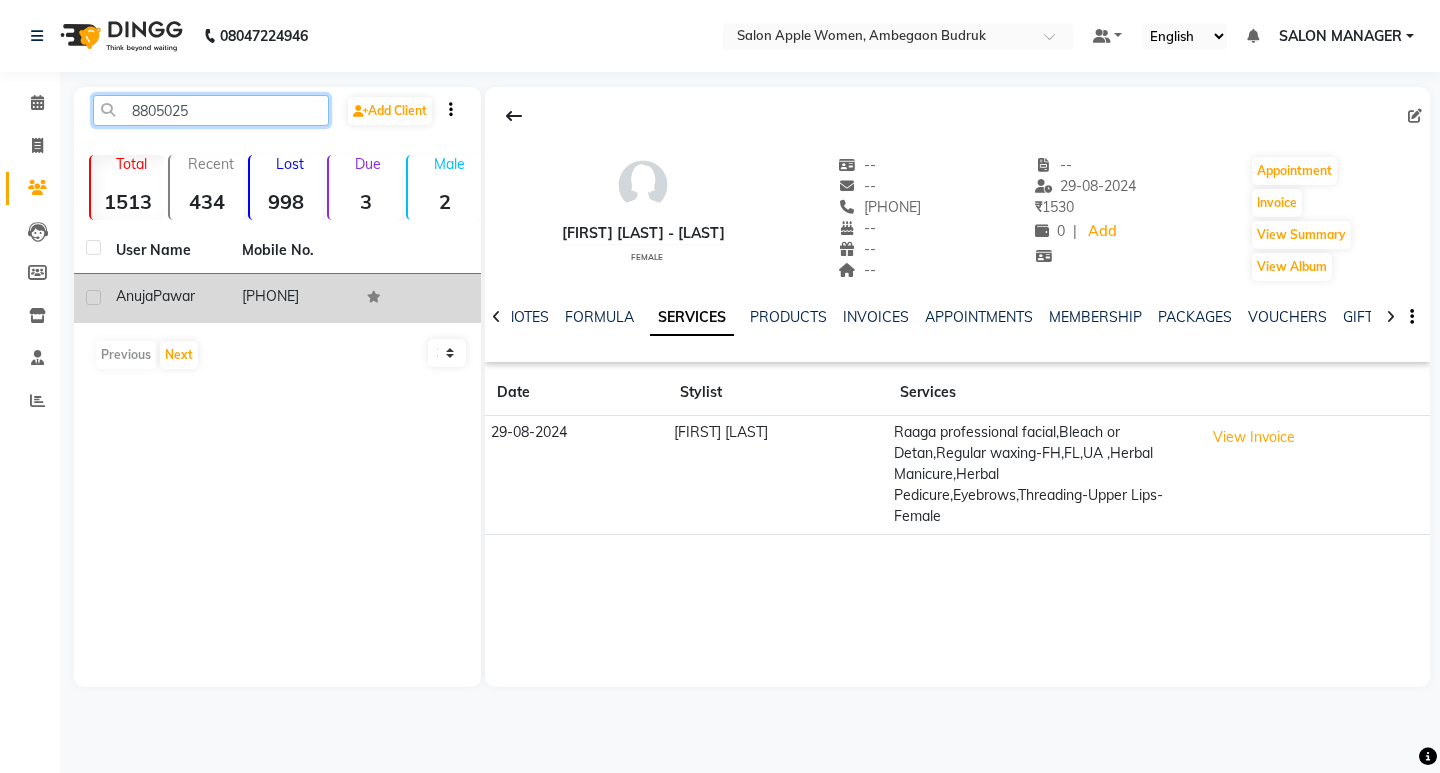 type on "8805025" 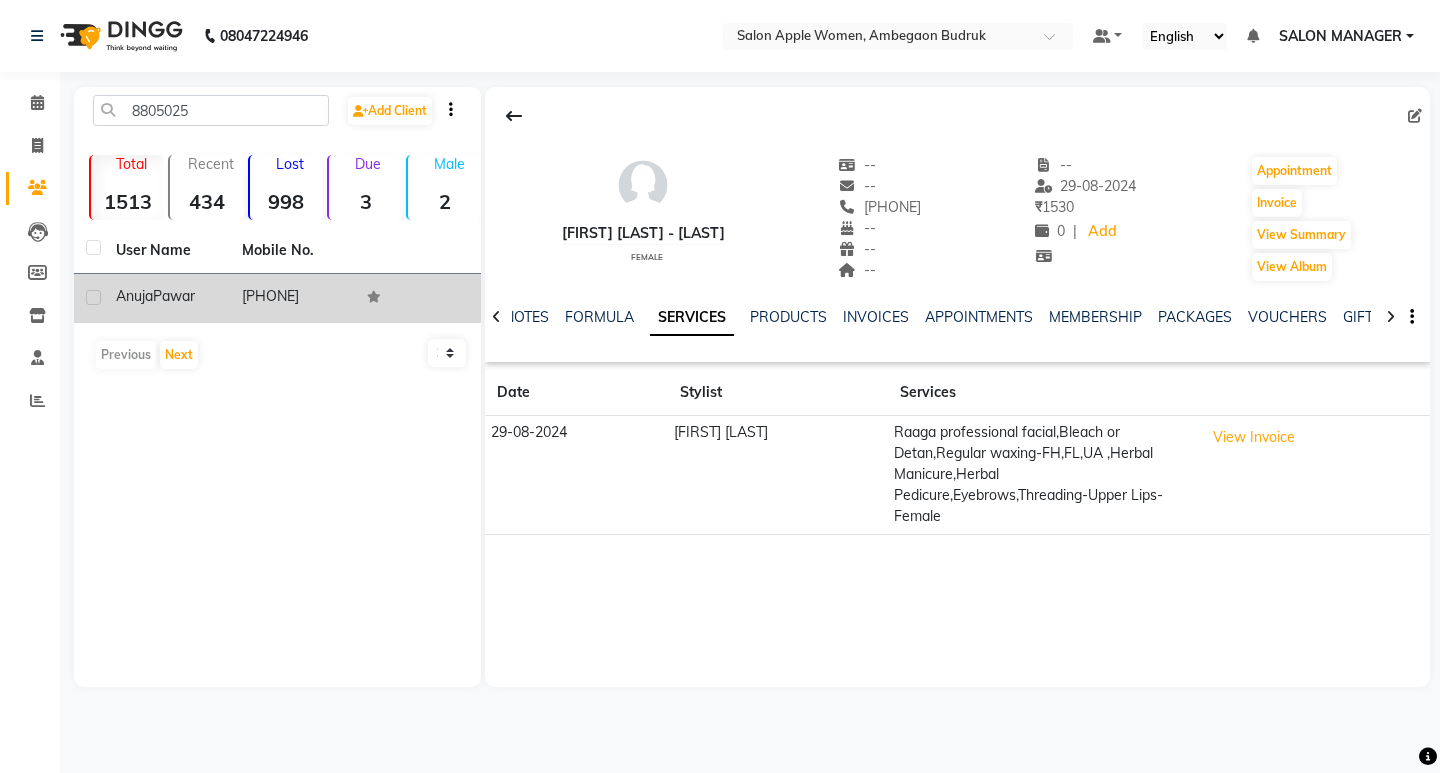 click on "Anuja" 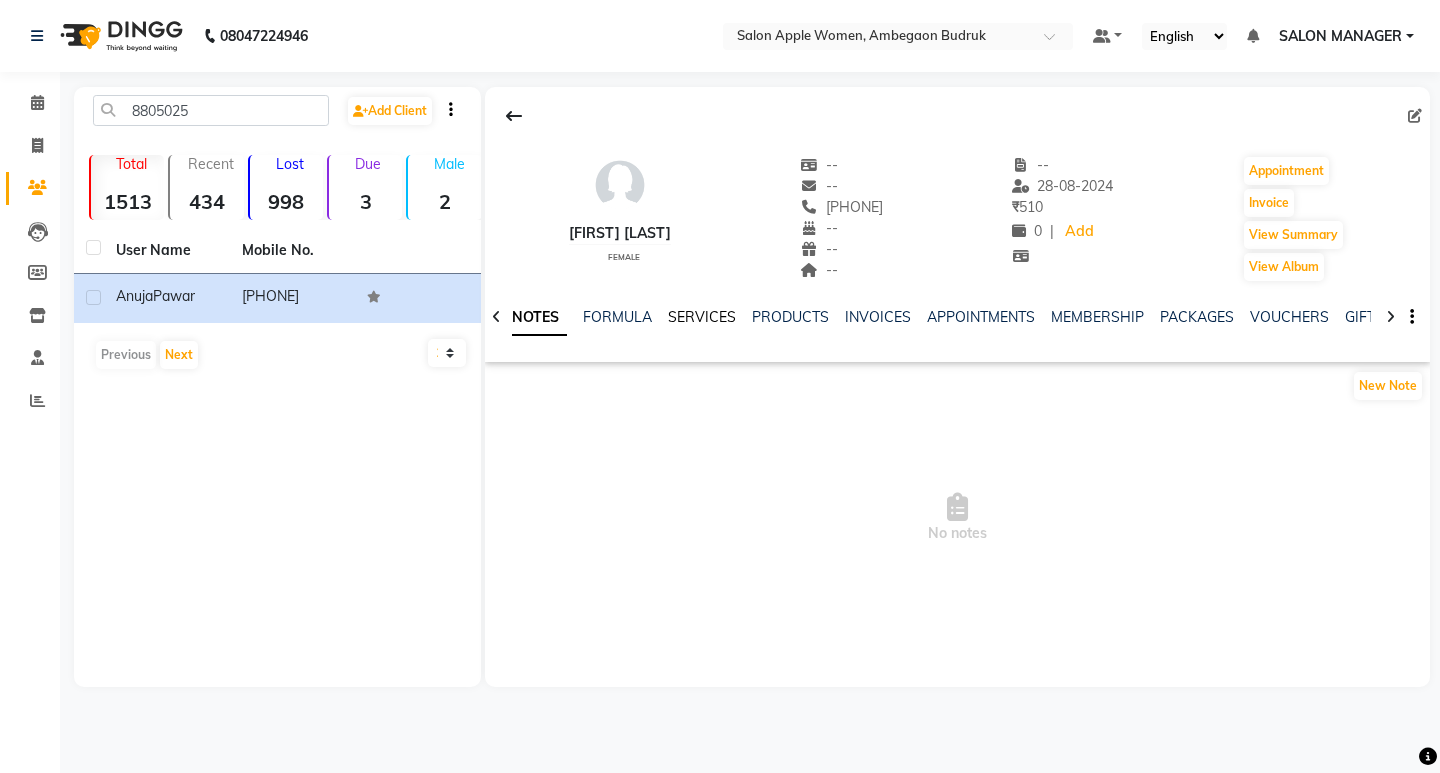 click on "SERVICES" 